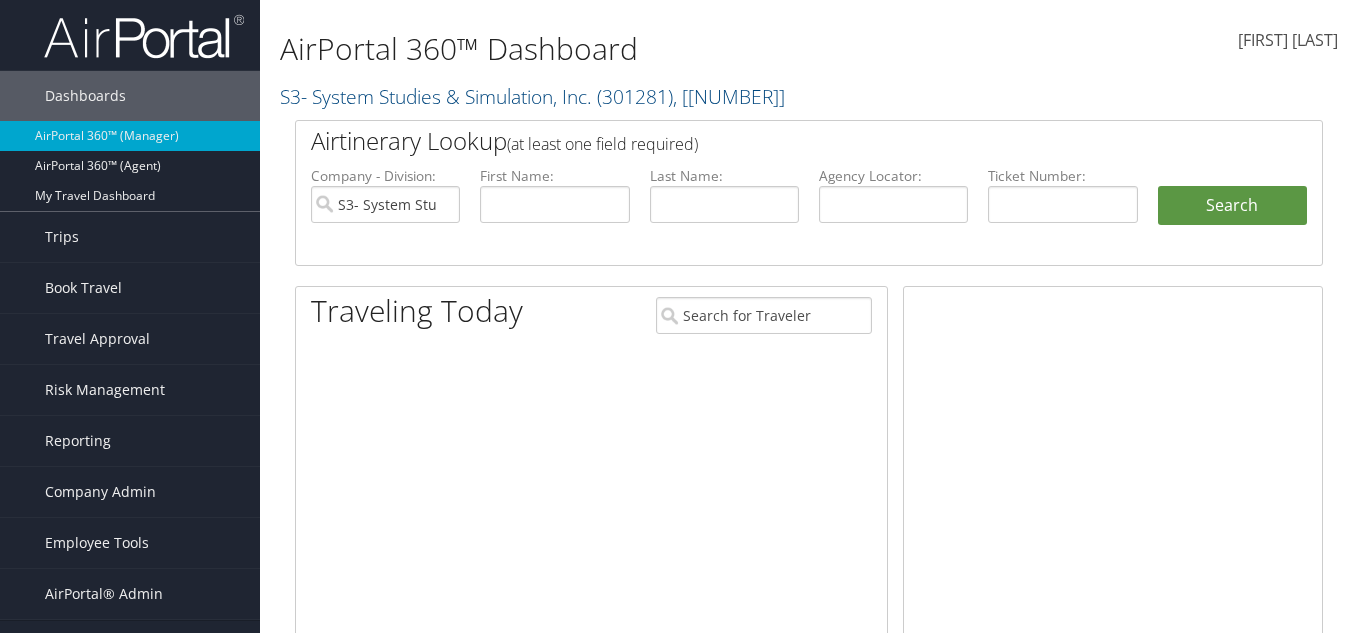 scroll, scrollTop: 0, scrollLeft: 0, axis: both 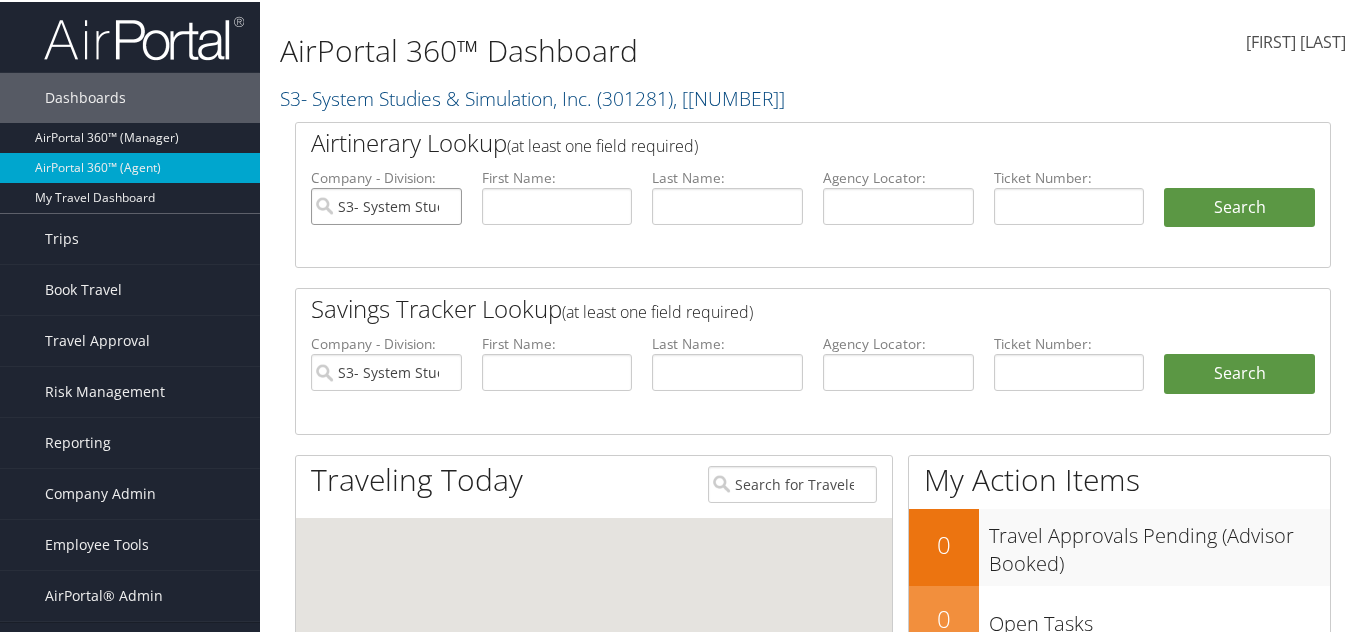click on "S3- System Studies & Simulation, Inc." at bounding box center (386, 204) 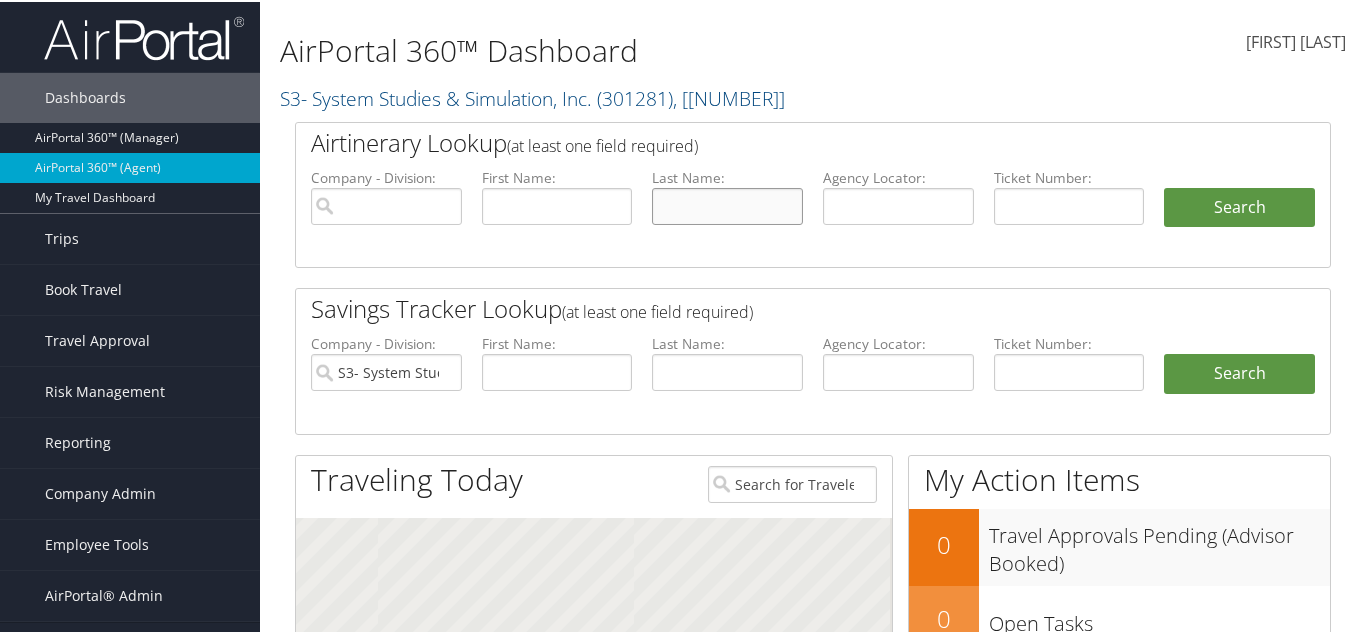 drag, startPoint x: 743, startPoint y: 209, endPoint x: 714, endPoint y: 212, distance: 29.15476 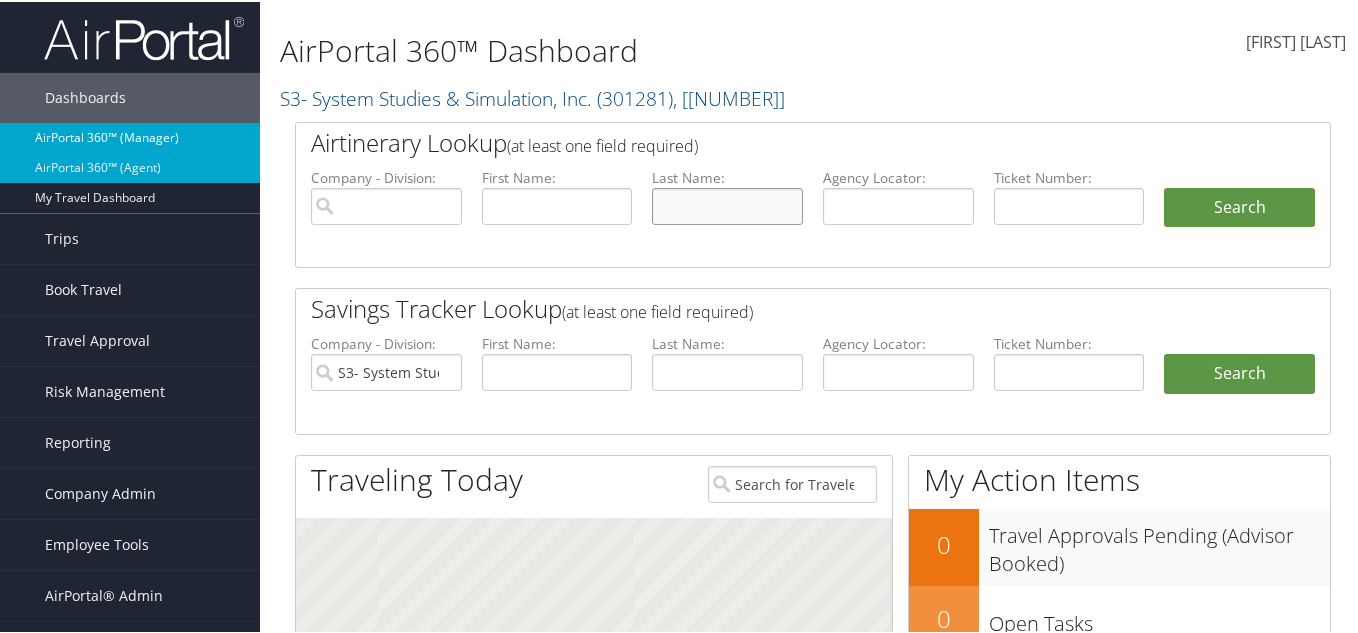 paste on "GARRAND" 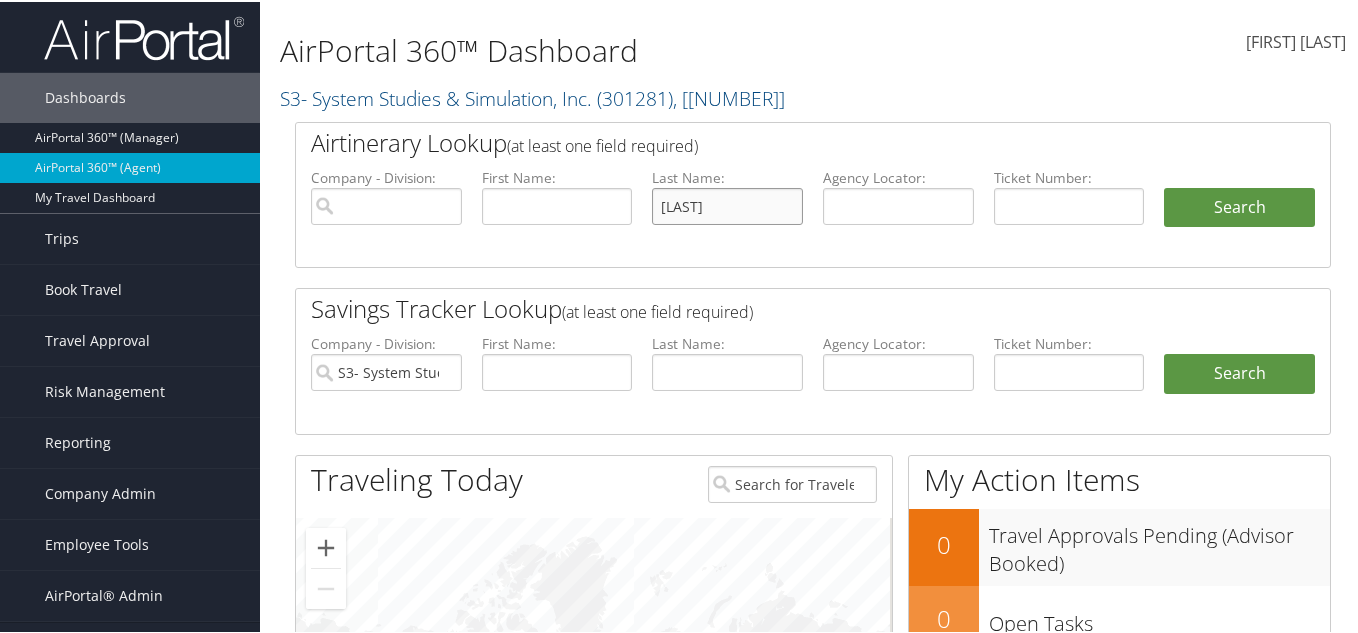 type on "GARRAND" 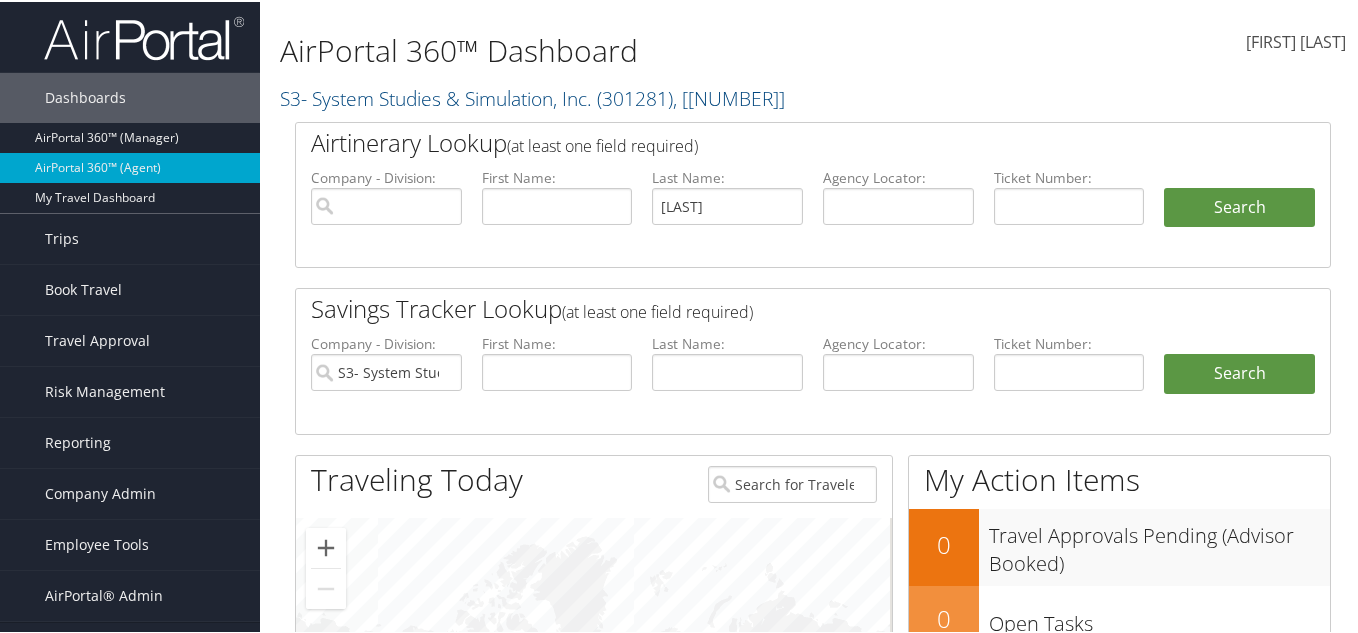 click on "First Name:" at bounding box center [557, 212] 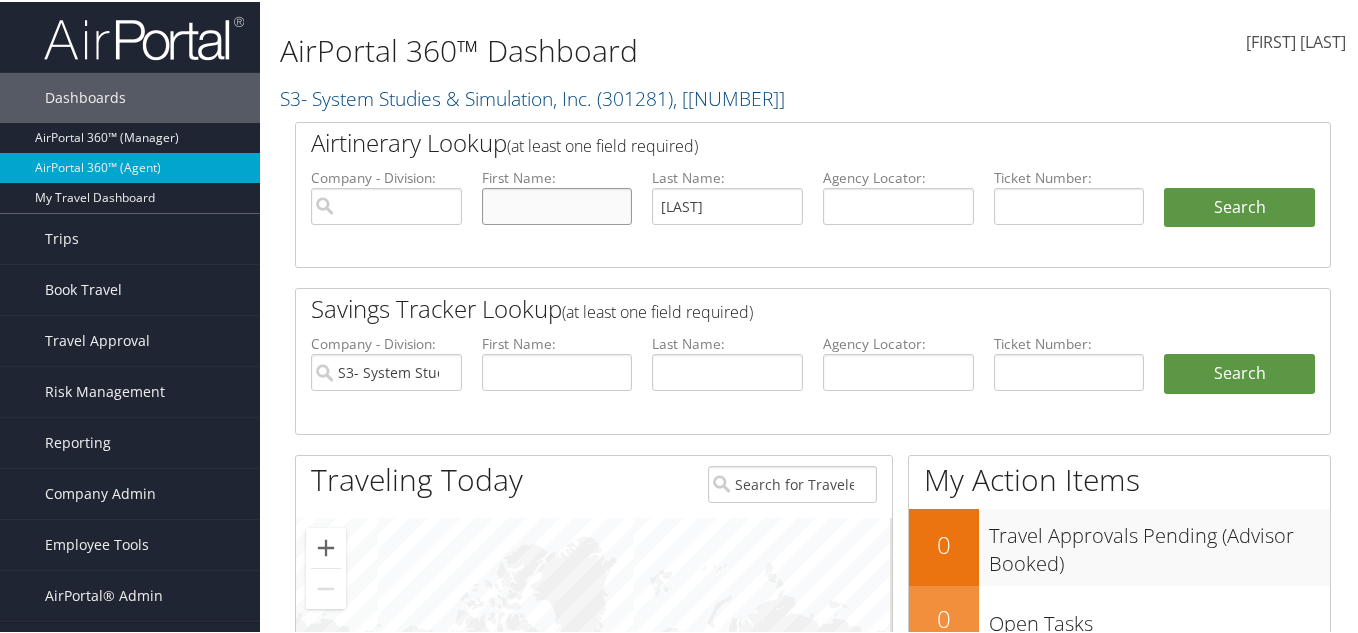 click at bounding box center [557, 204] 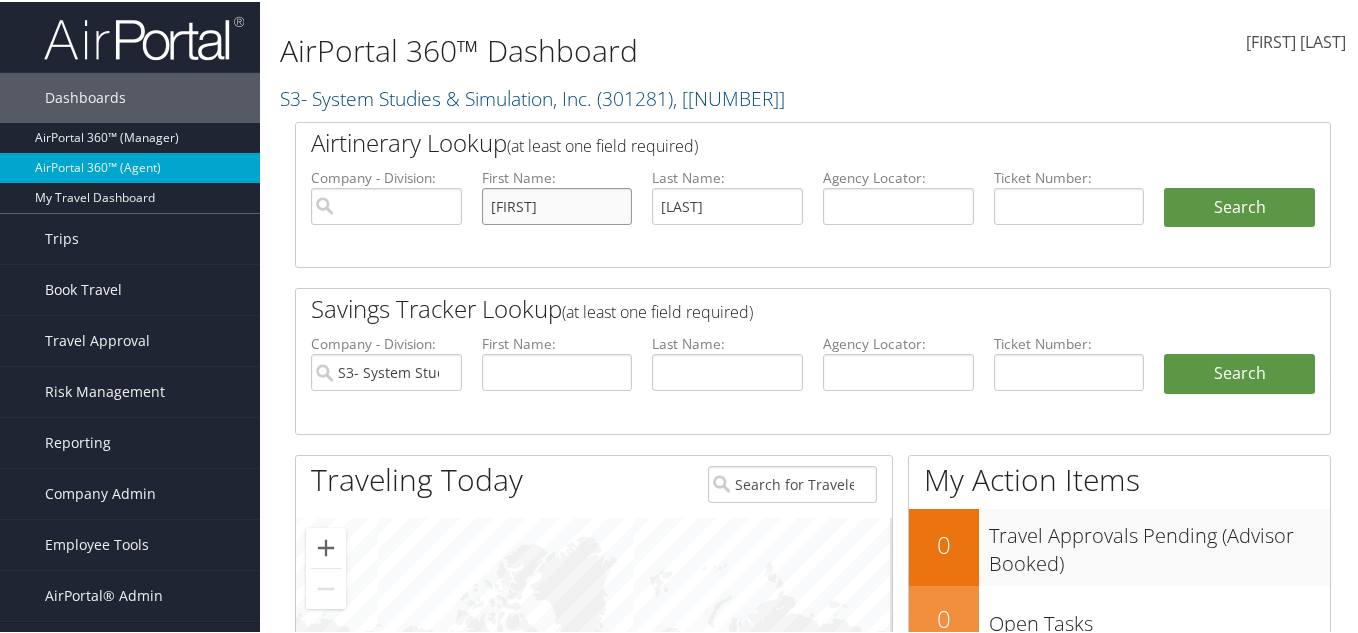 type on "julie" 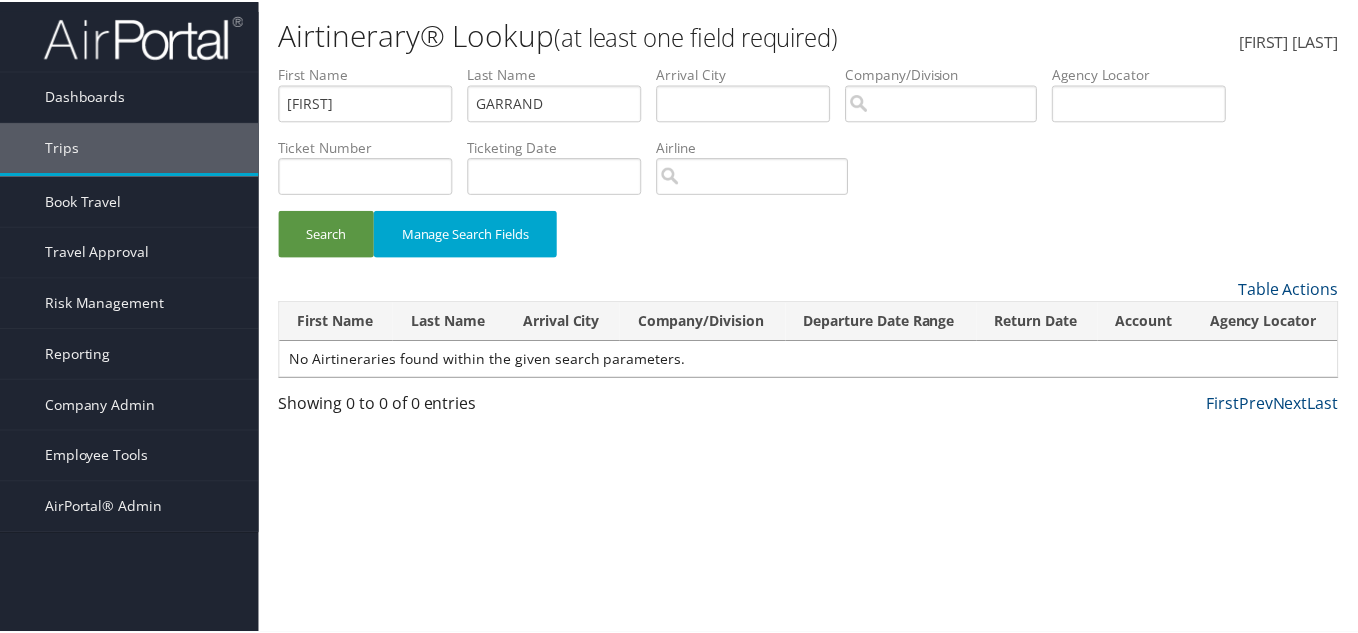 scroll, scrollTop: 0, scrollLeft: 0, axis: both 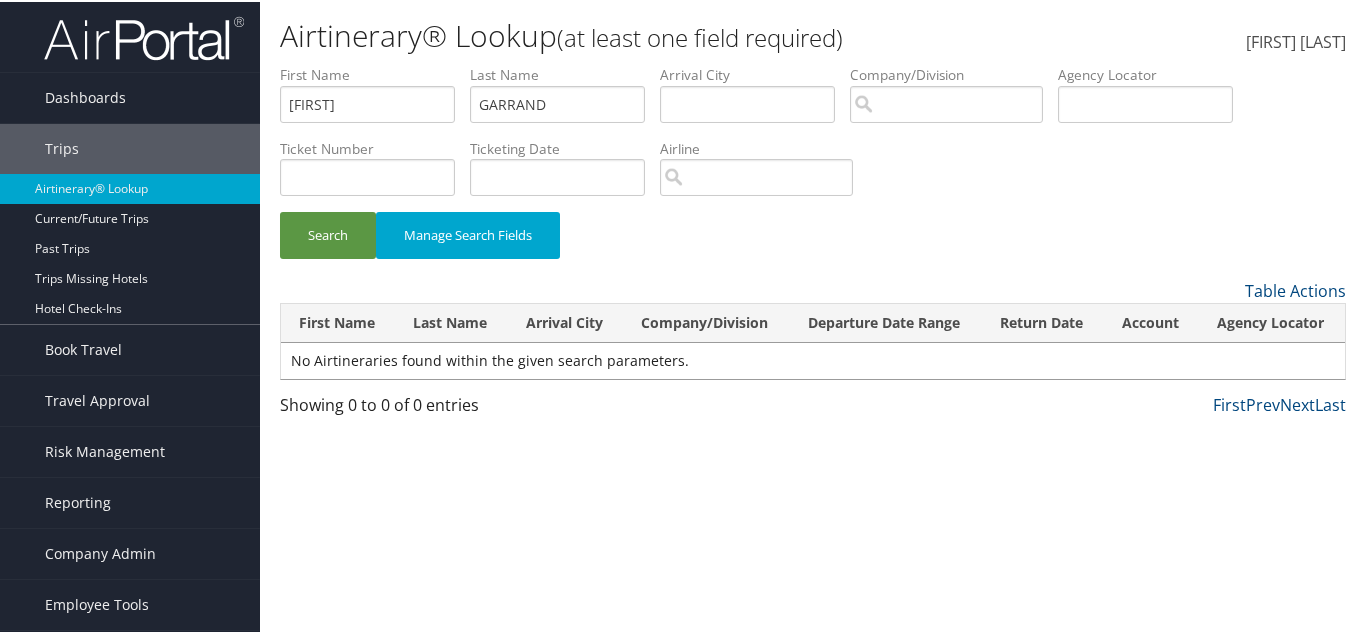 click on "Airtinerary® Lookup  (at least one field required)
[FIRST] [LAST]
[FIRST] [LAST]
My Settings
Travel Agency Contacts
Log Consulting Time
View Travel Profile" at bounding box center [813, 316] 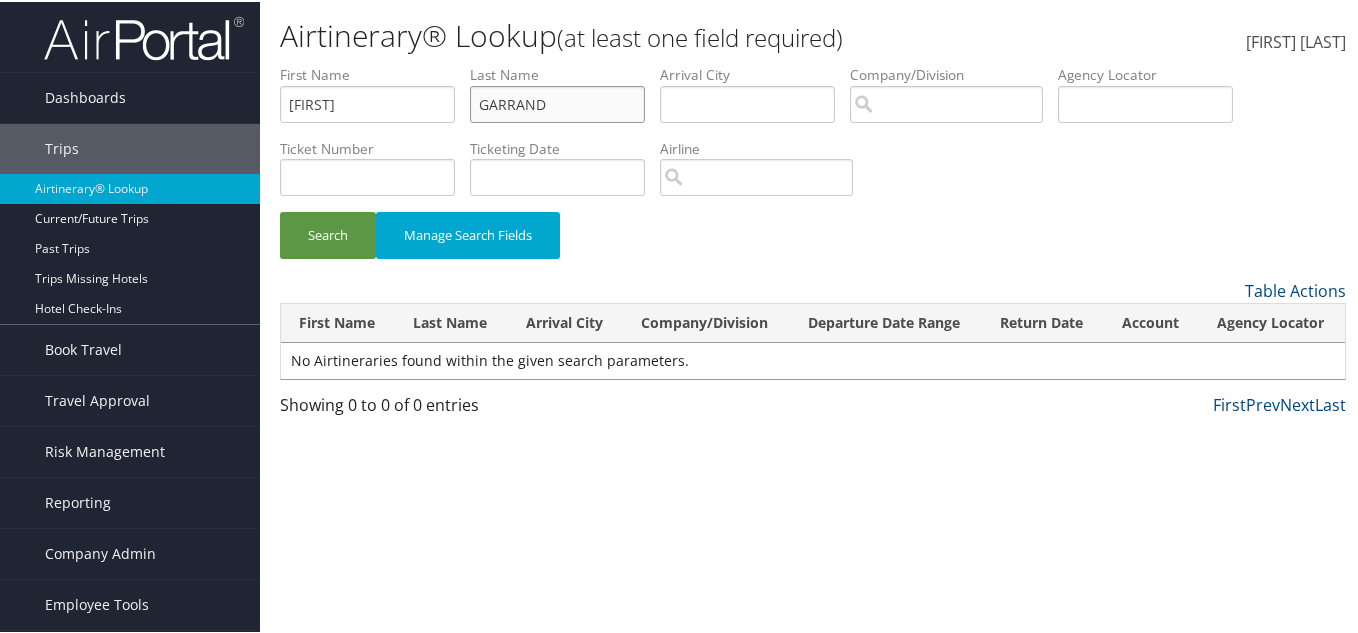 click on "GARRAND" at bounding box center [557, 102] 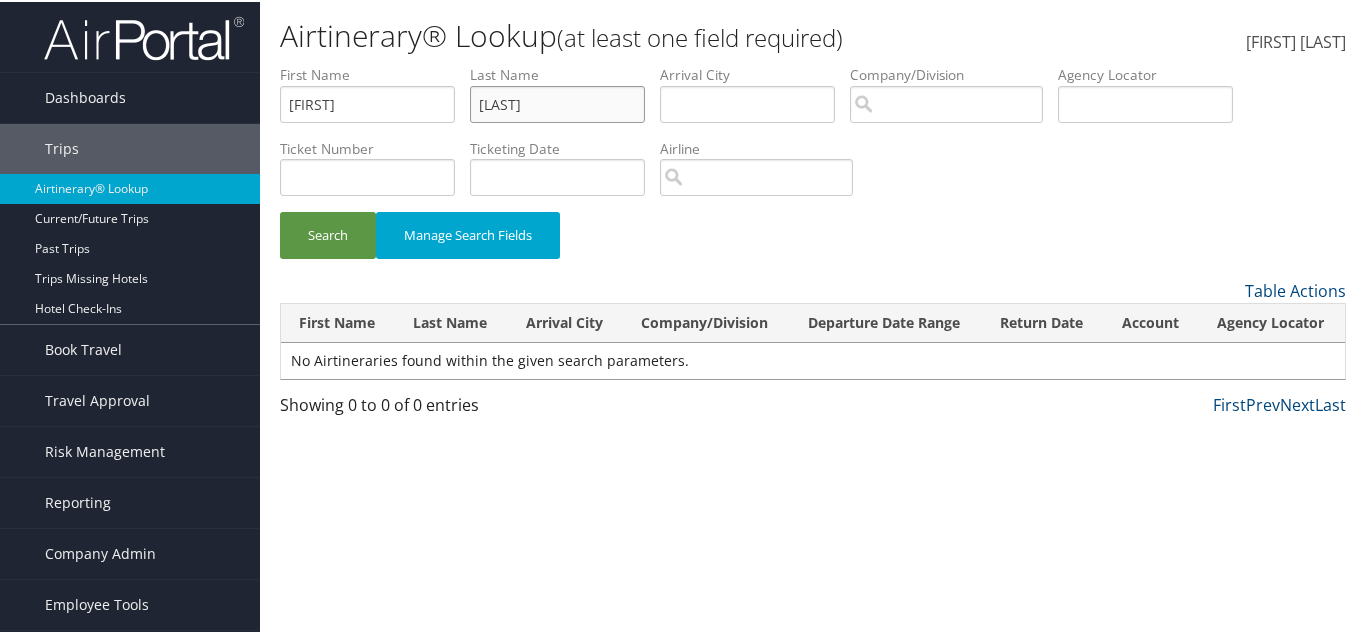 type on "GeRRAND" 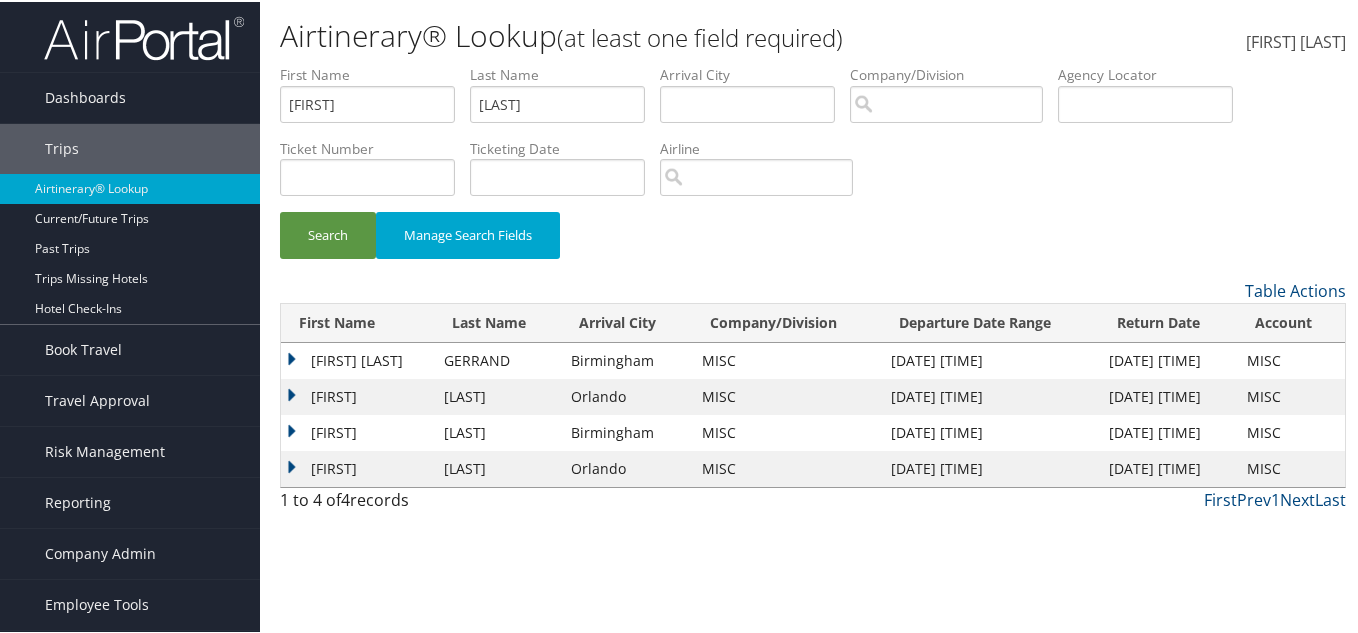 click on "JULIE ANNE" at bounding box center [357, 359] 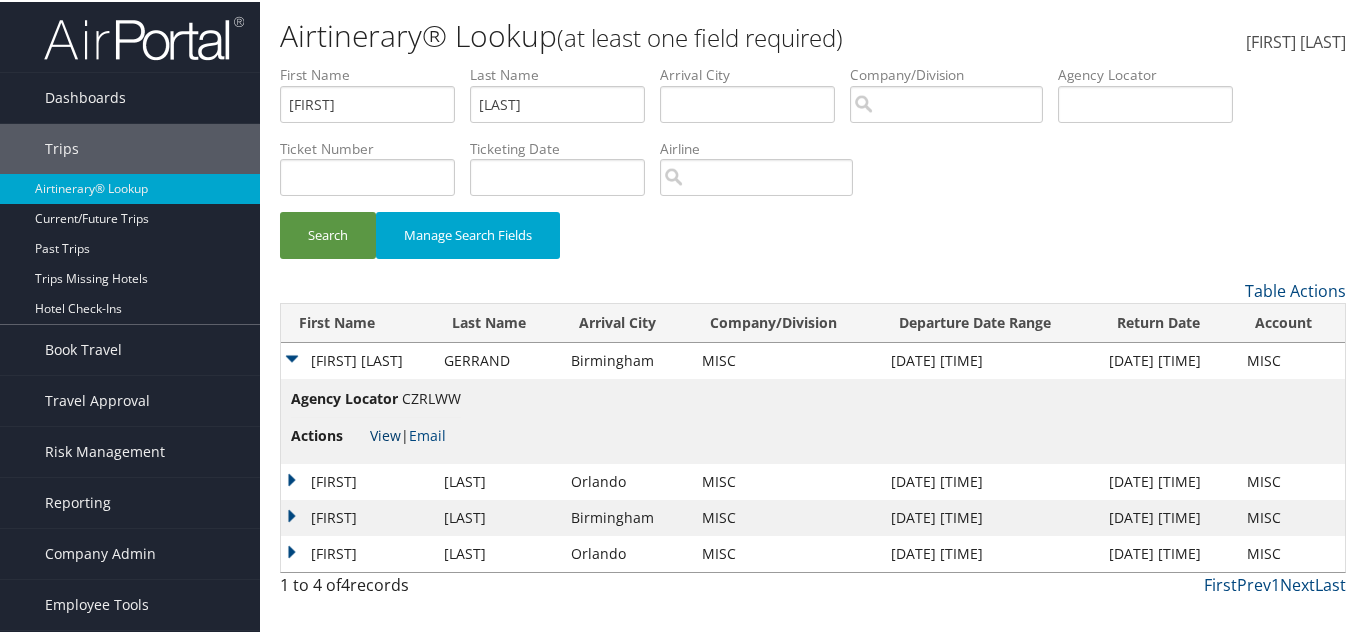 click on "View" at bounding box center (385, 433) 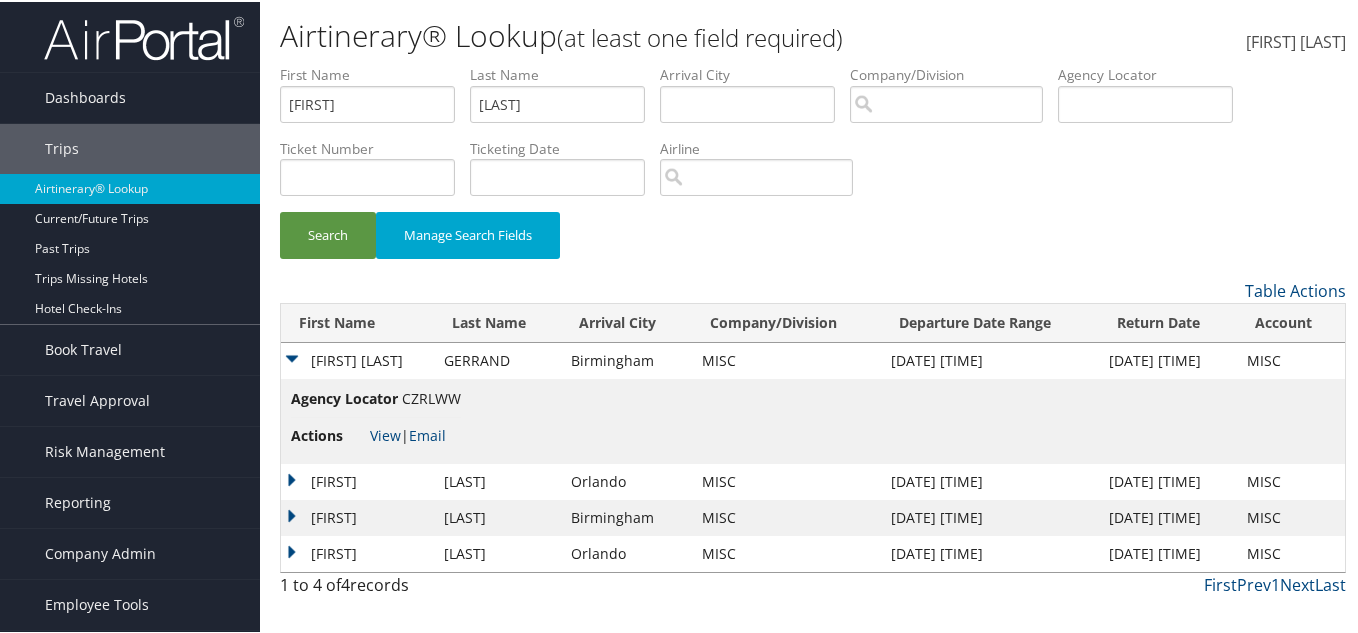 click on "CZRLWW" at bounding box center [431, 396] 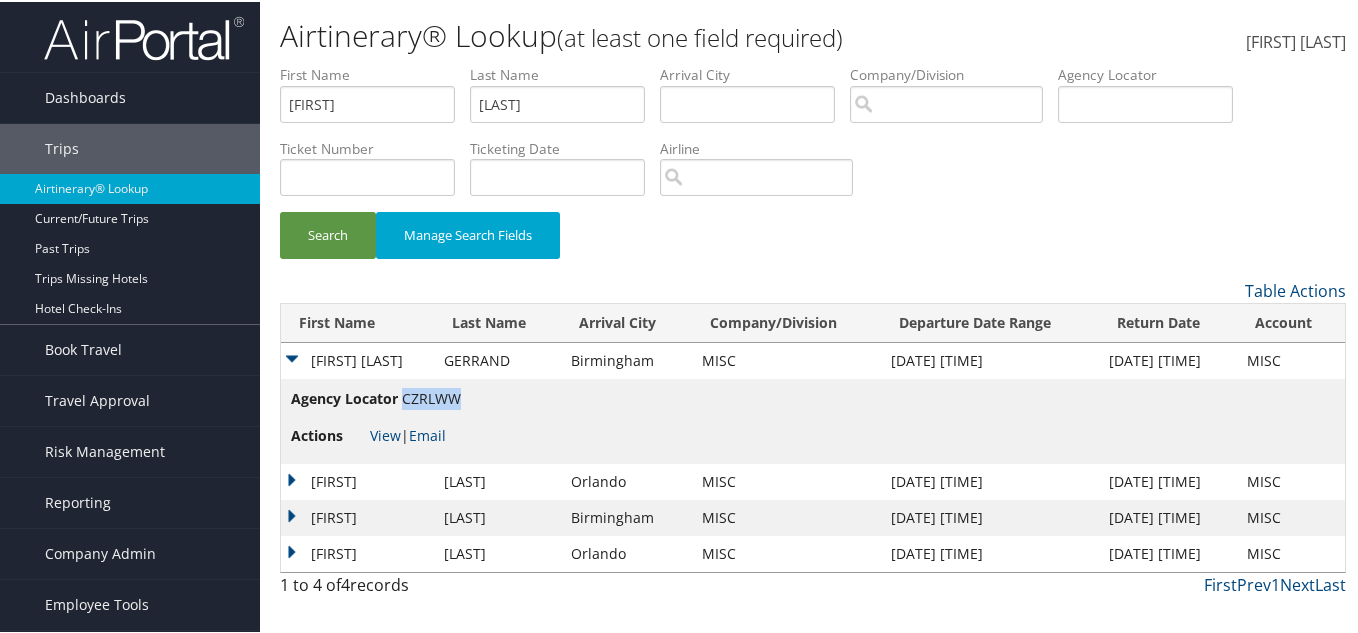 click on "CZRLWW" at bounding box center [431, 396] 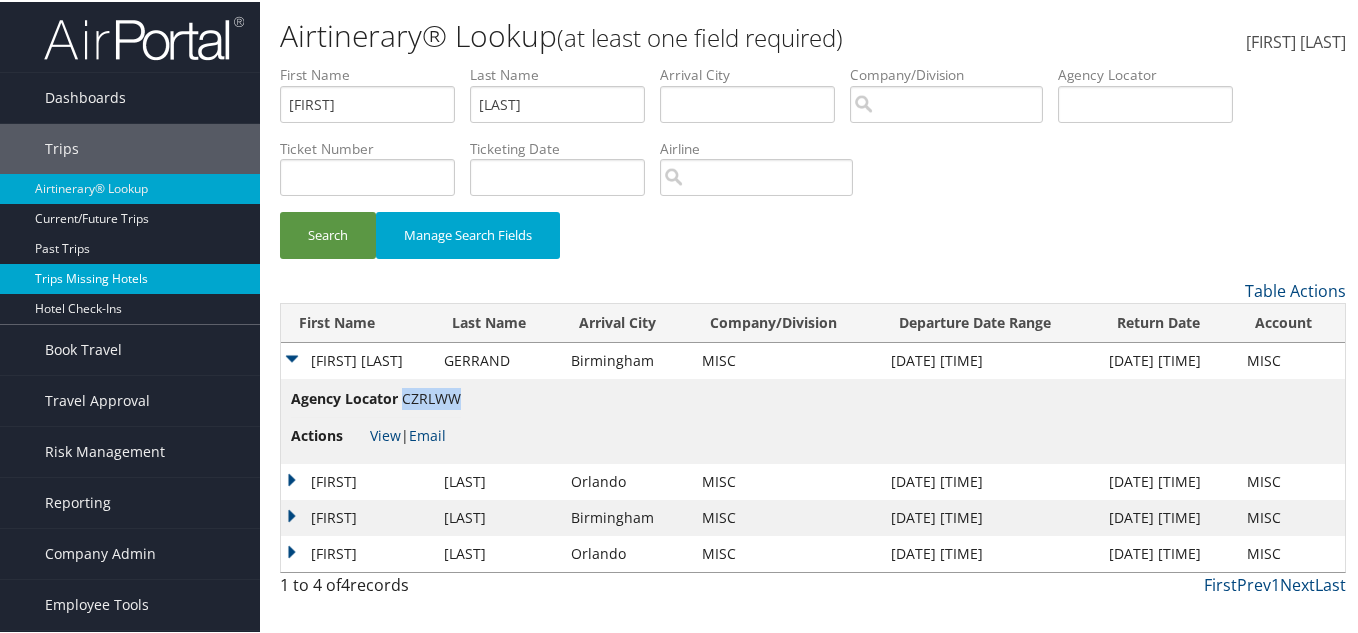 copy on "CZRLWW" 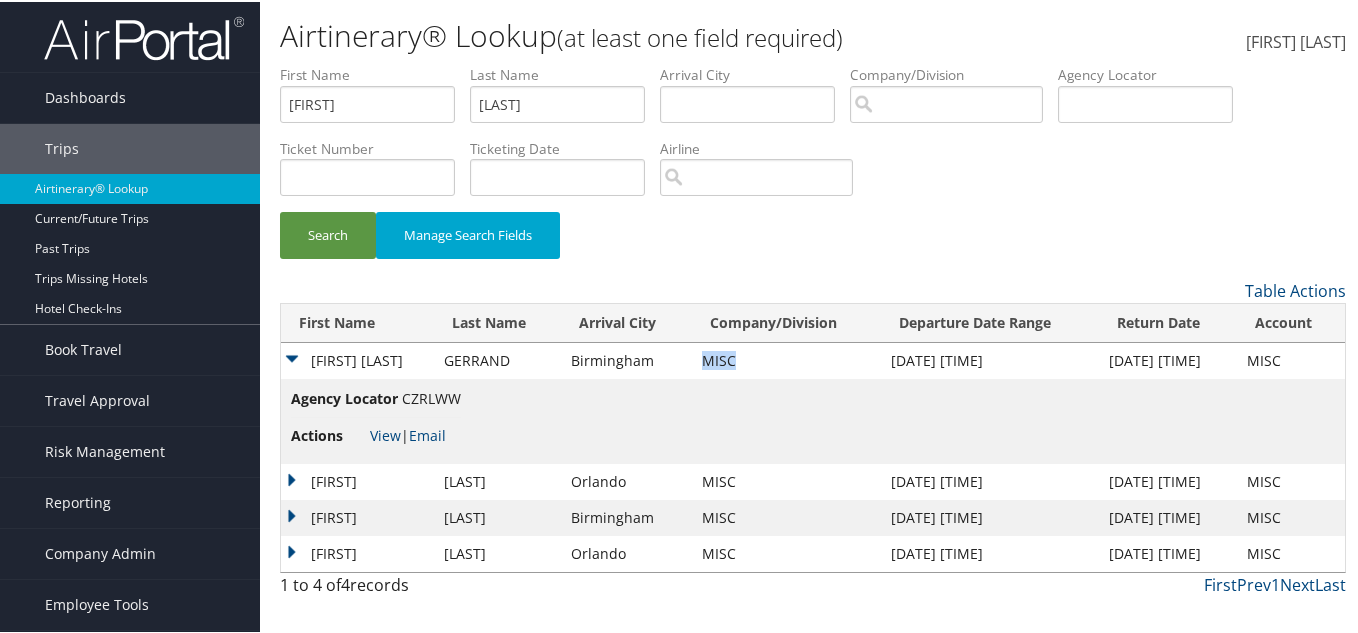 drag, startPoint x: 718, startPoint y: 360, endPoint x: 670, endPoint y: 357, distance: 48.09366 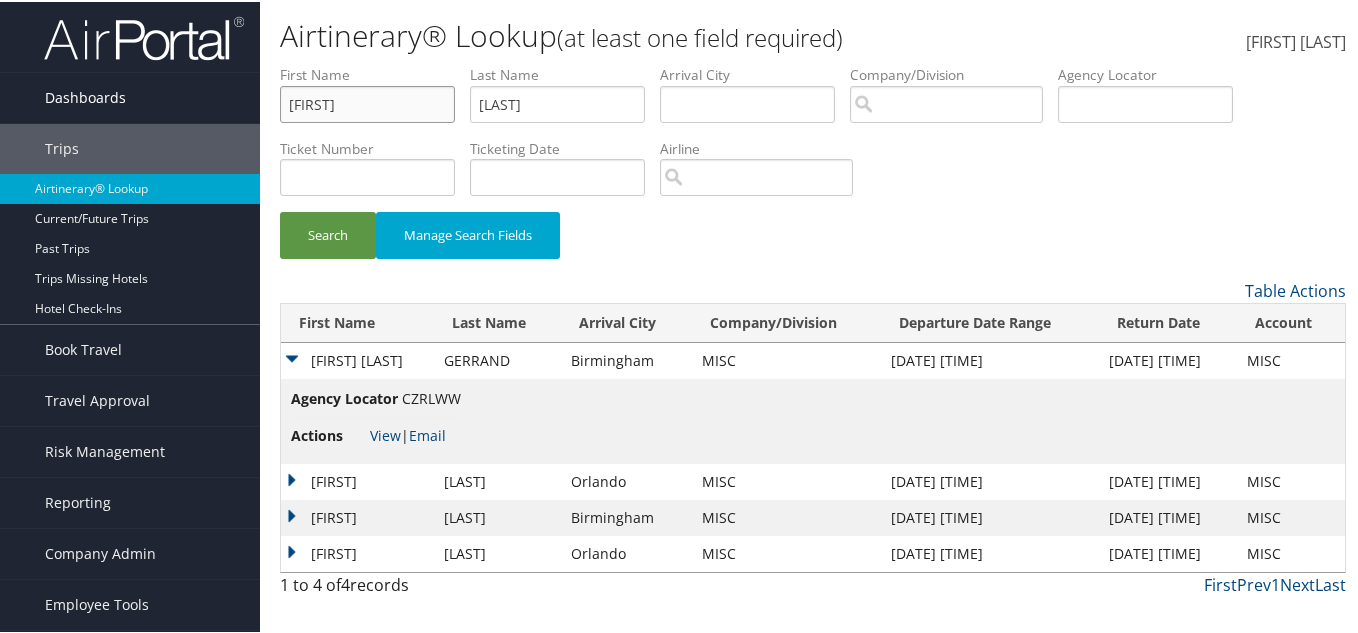 drag, startPoint x: 392, startPoint y: 102, endPoint x: 126, endPoint y: 104, distance: 266.0075 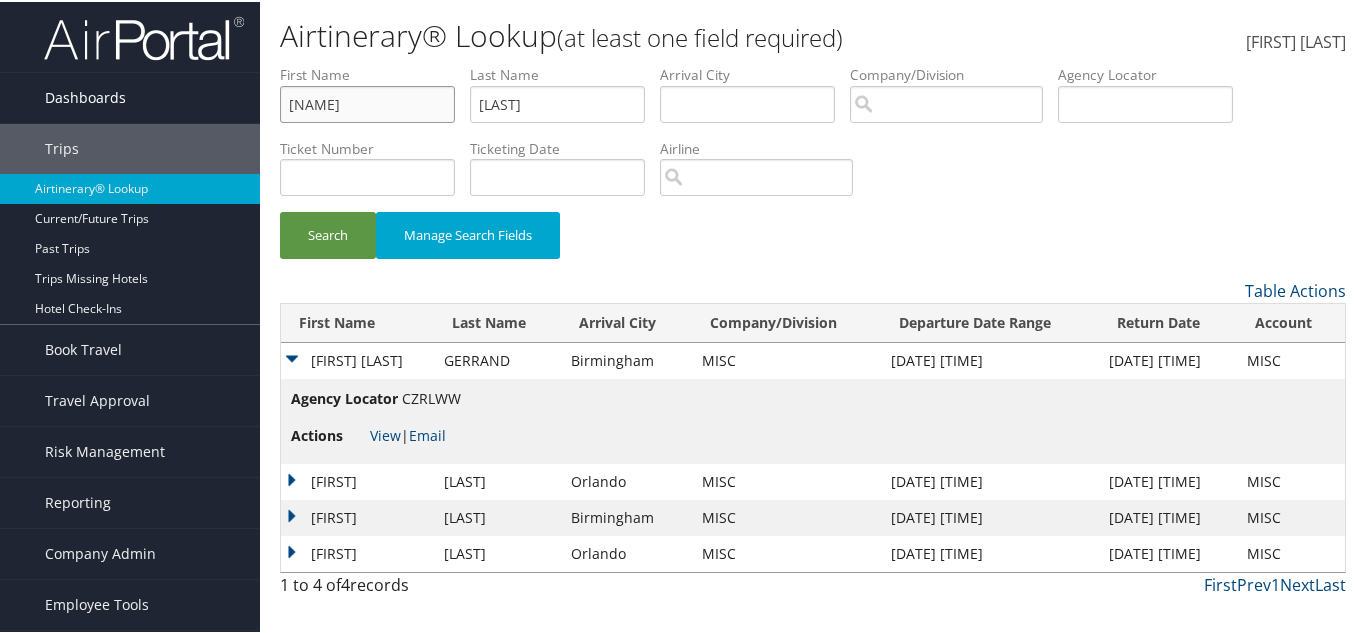 type on "ELLA" 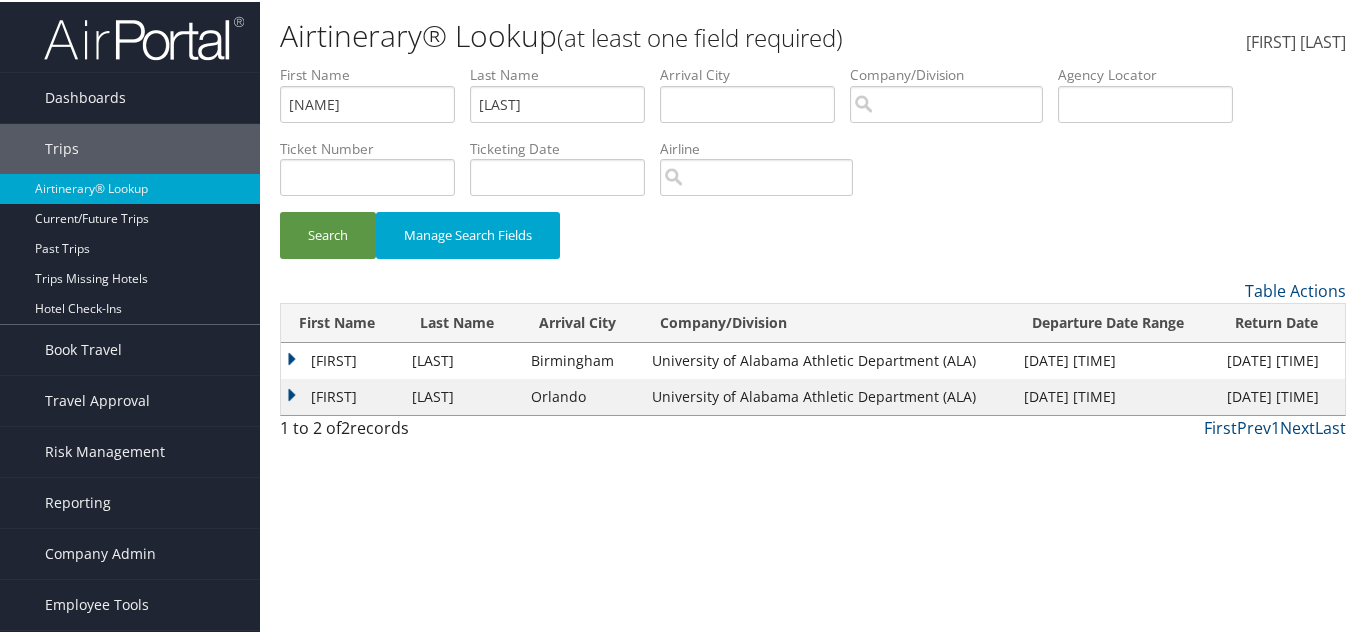 drag, startPoint x: 640, startPoint y: 550, endPoint x: 428, endPoint y: 33, distance: 558.77814 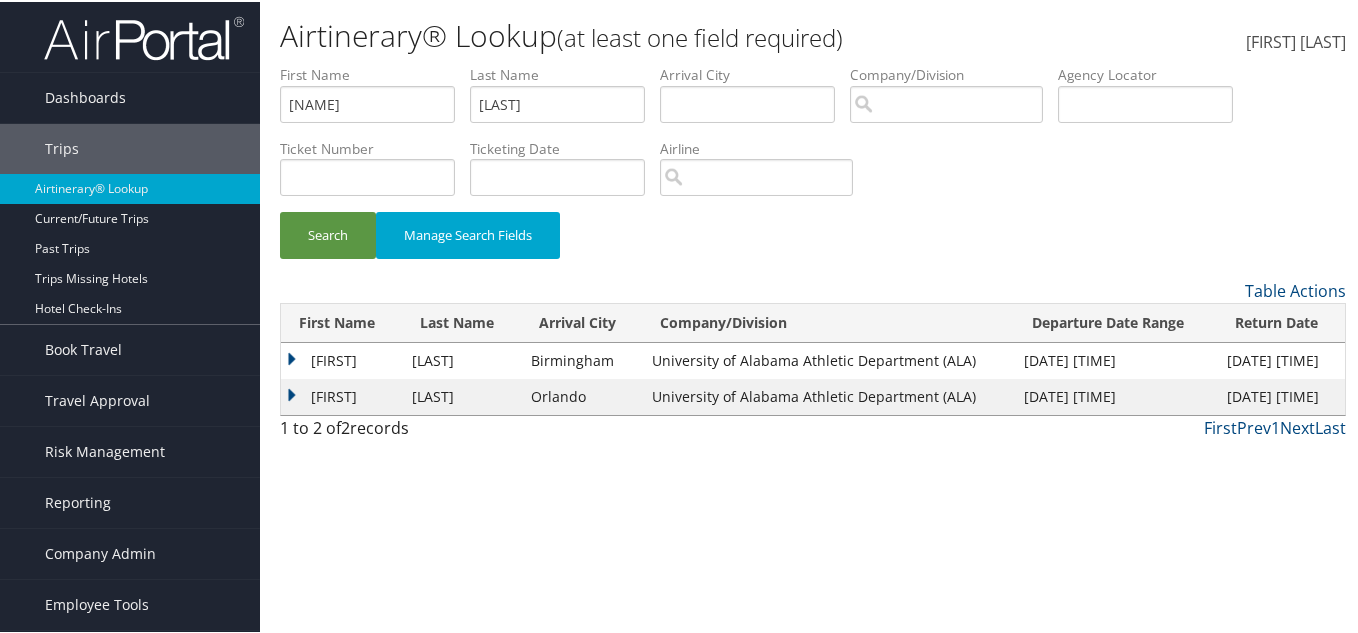 click on "Airtinerary® Lookup  (at least one field required)
Ida Makapela
Ida Makapela
My Settings
Travel Agency Contacts
Log Consulting Time
View Travel Profile" at bounding box center (813, 316) 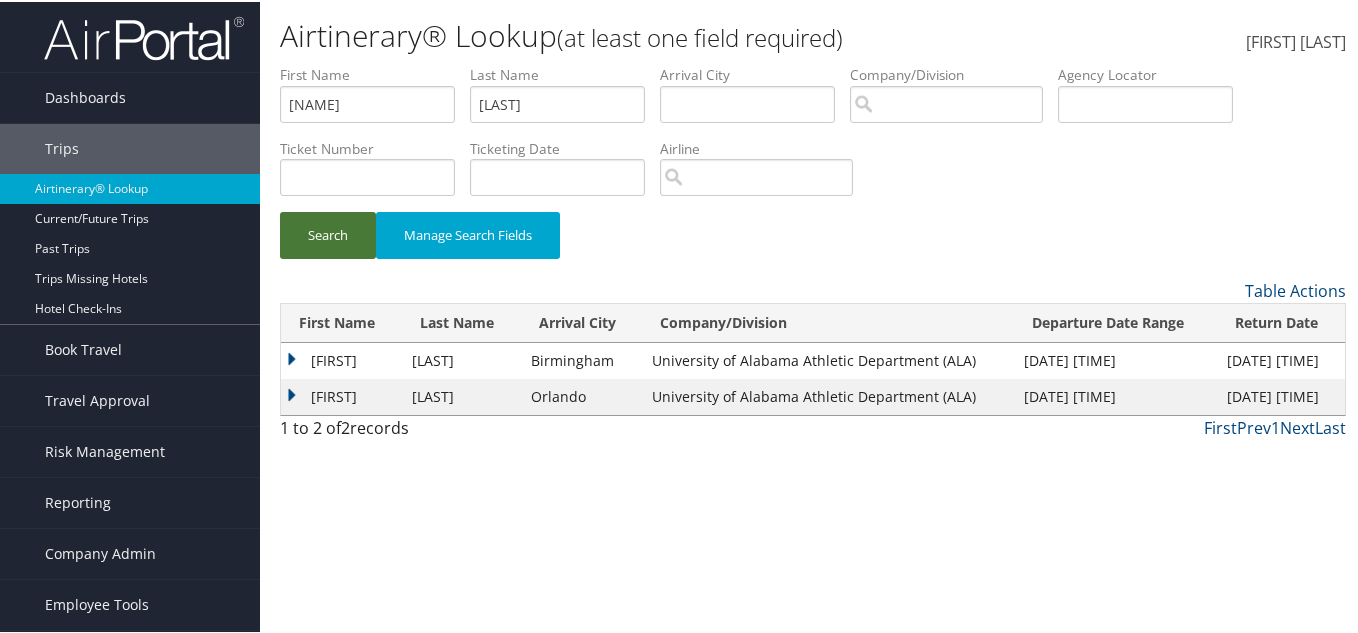 click on "Search" at bounding box center [328, 233] 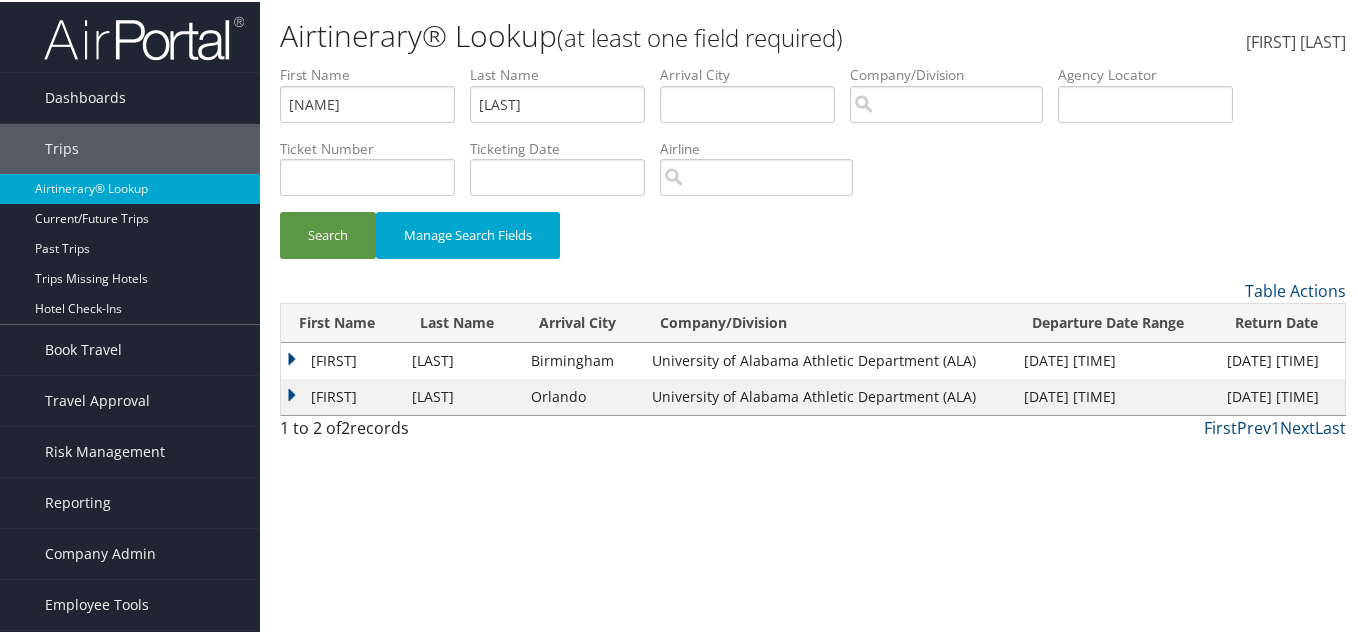 click on "Search Manage Search Fields" at bounding box center (813, 243) 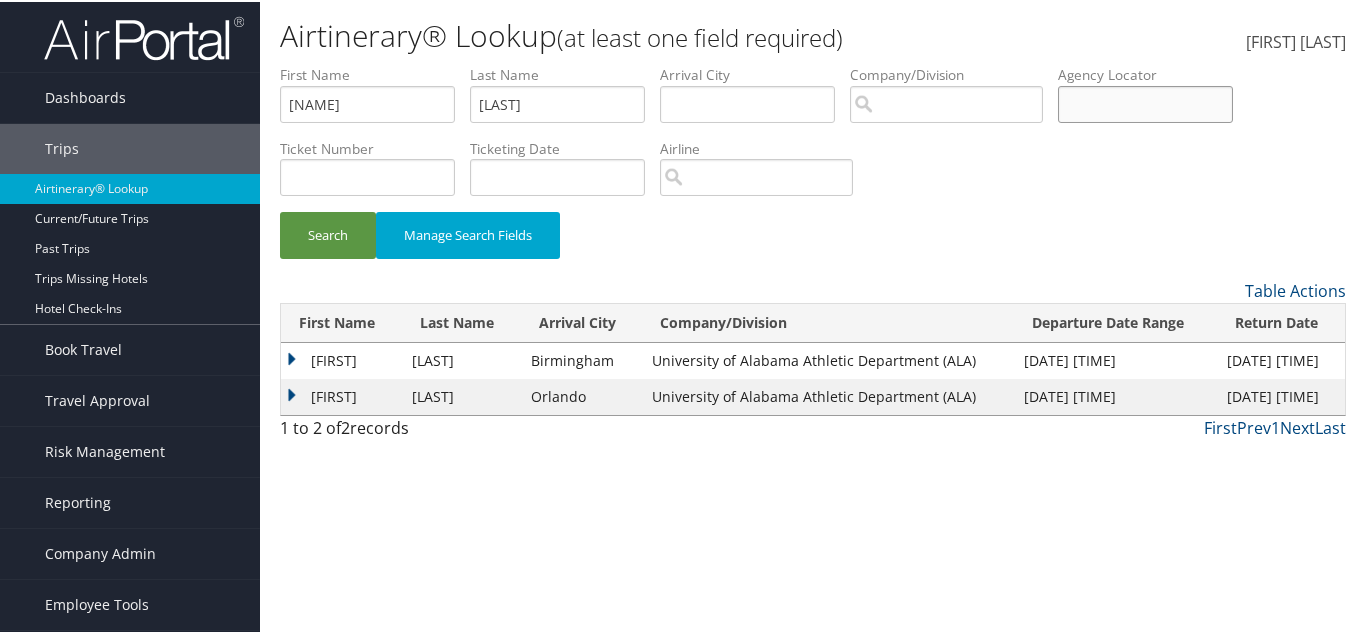 click at bounding box center (1145, 102) 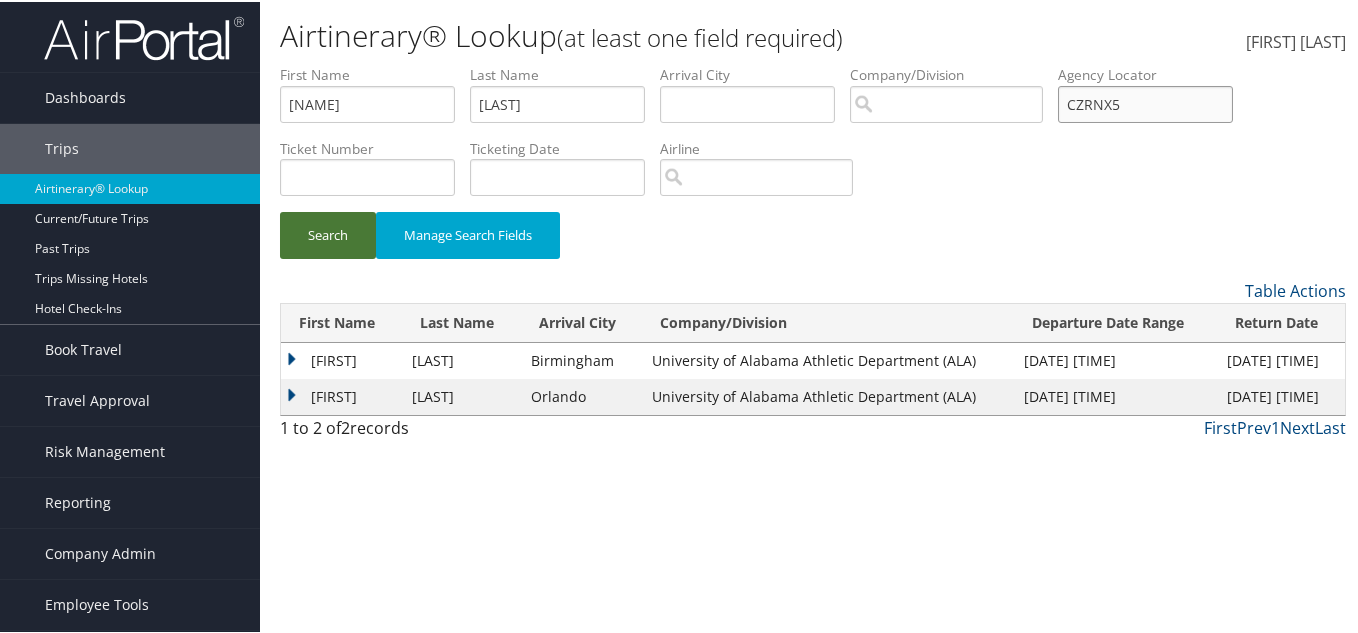 type on "CZRNX5" 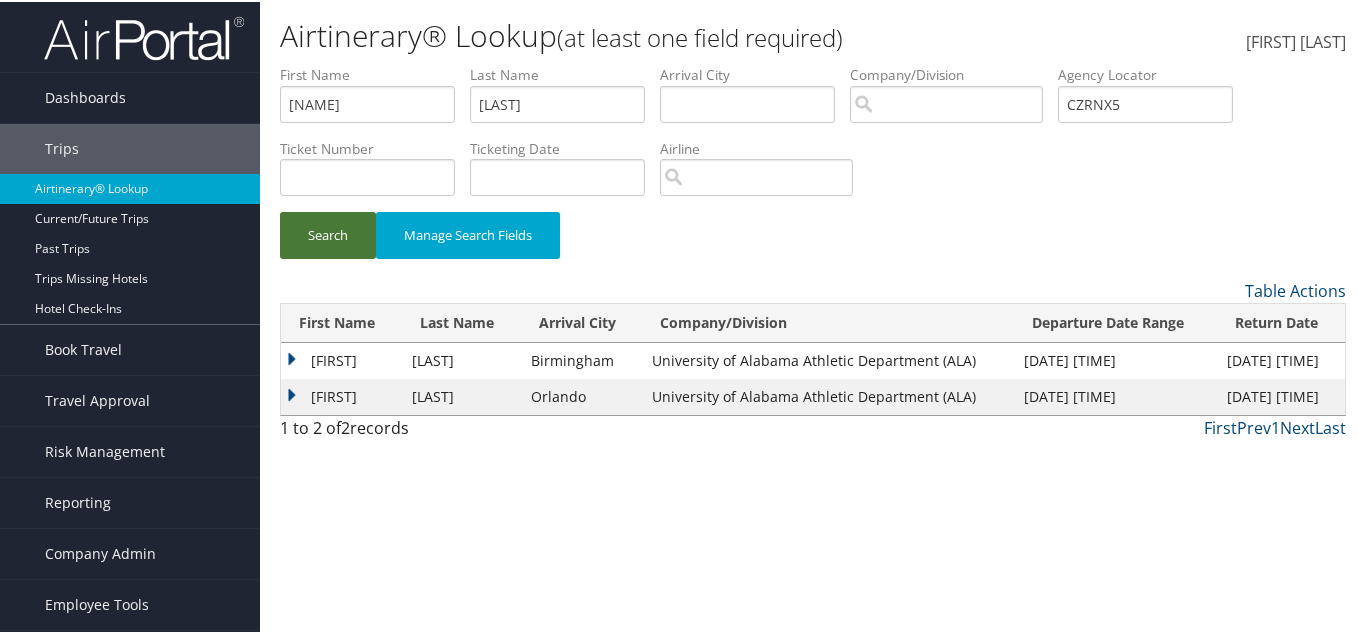 click on "Search" at bounding box center (328, 233) 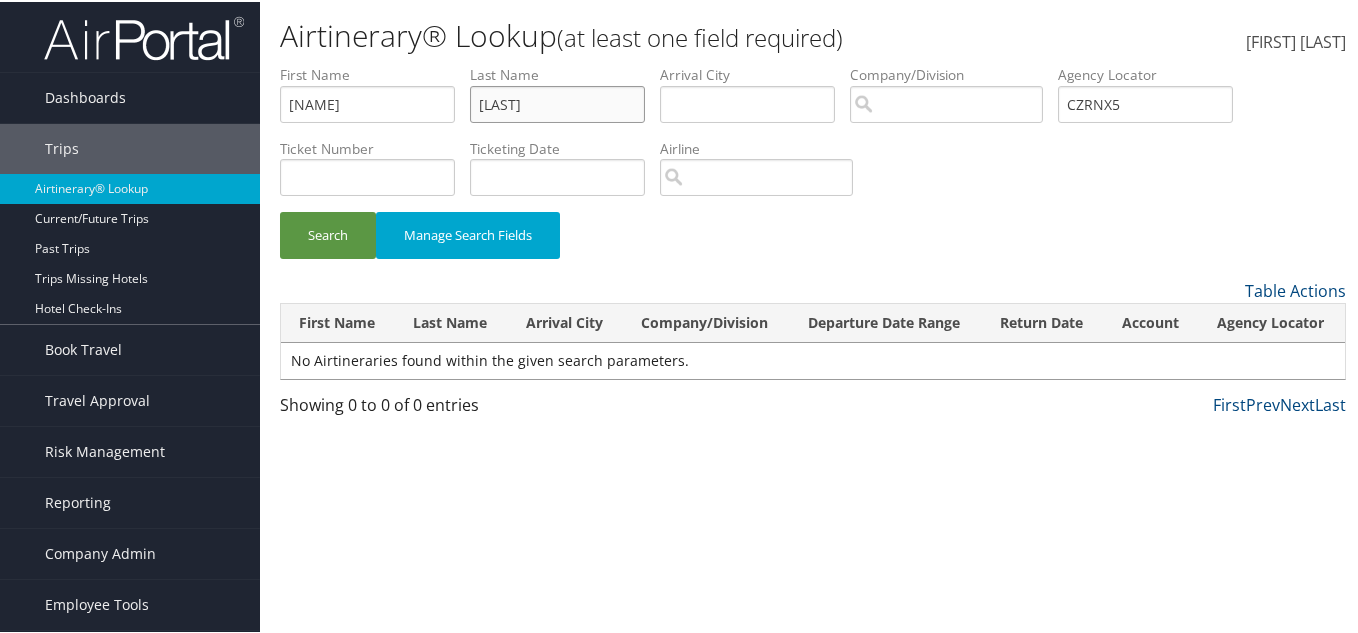 drag, startPoint x: 622, startPoint y: 98, endPoint x: 332, endPoint y: 106, distance: 290.11032 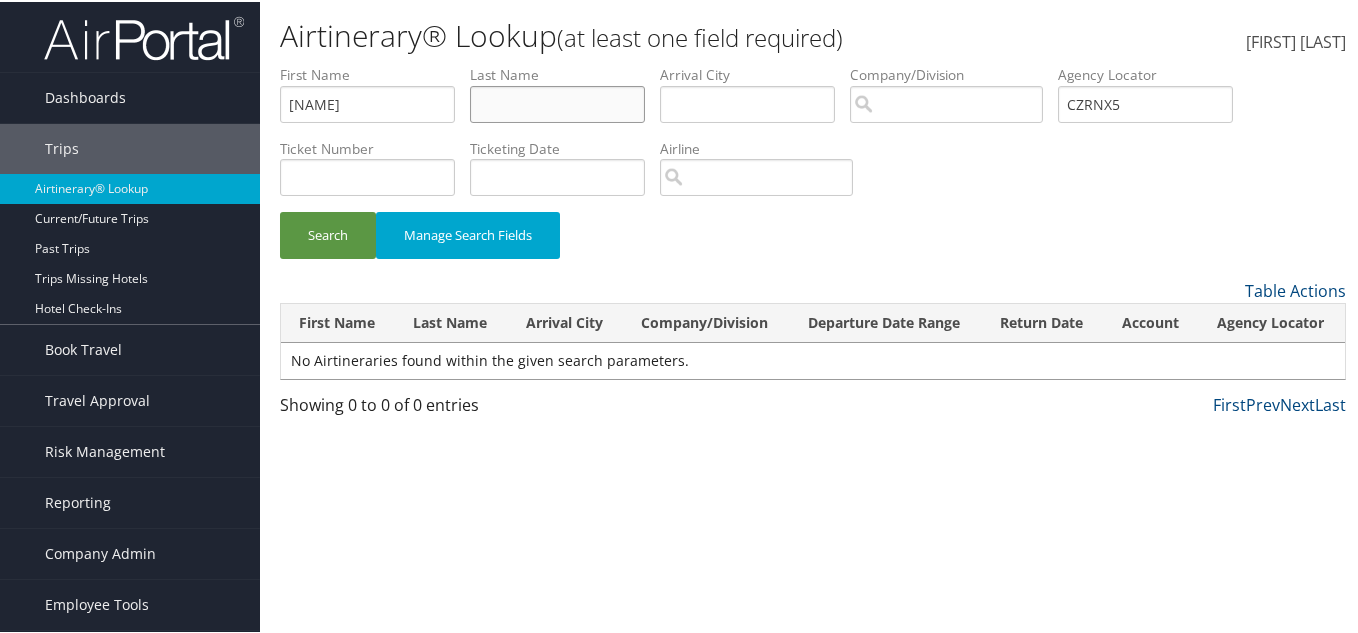 type 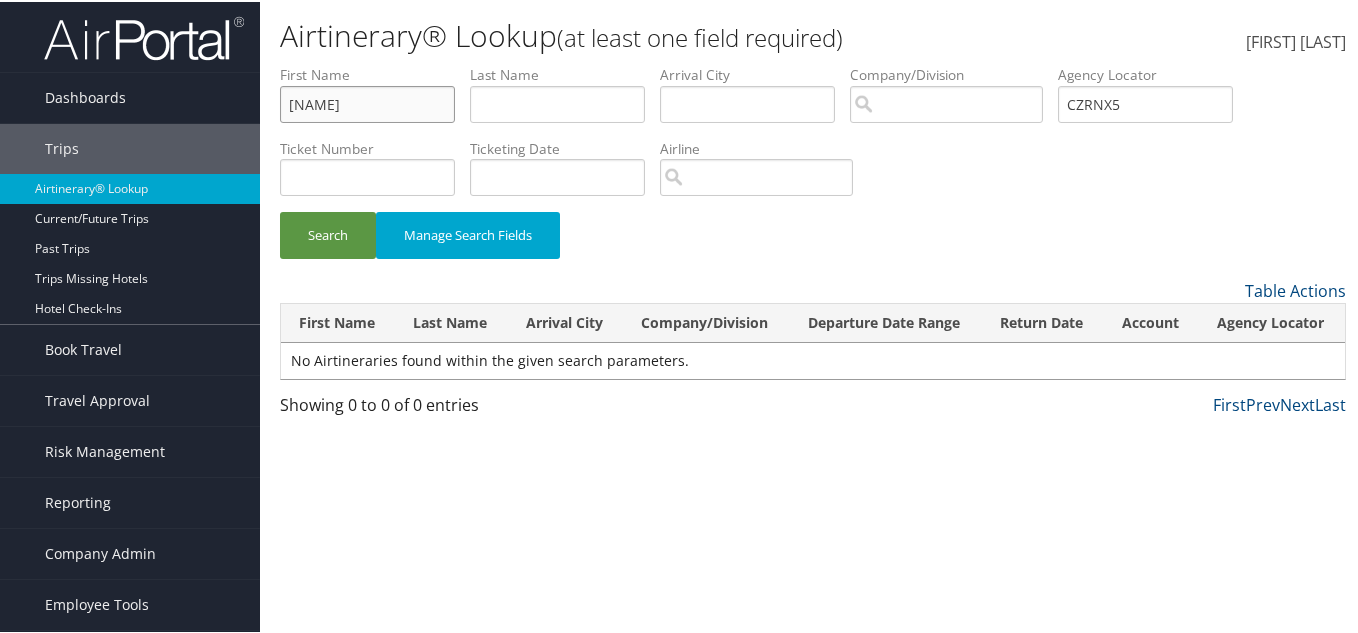 drag, startPoint x: 386, startPoint y: 108, endPoint x: 293, endPoint y: 142, distance: 99.0202 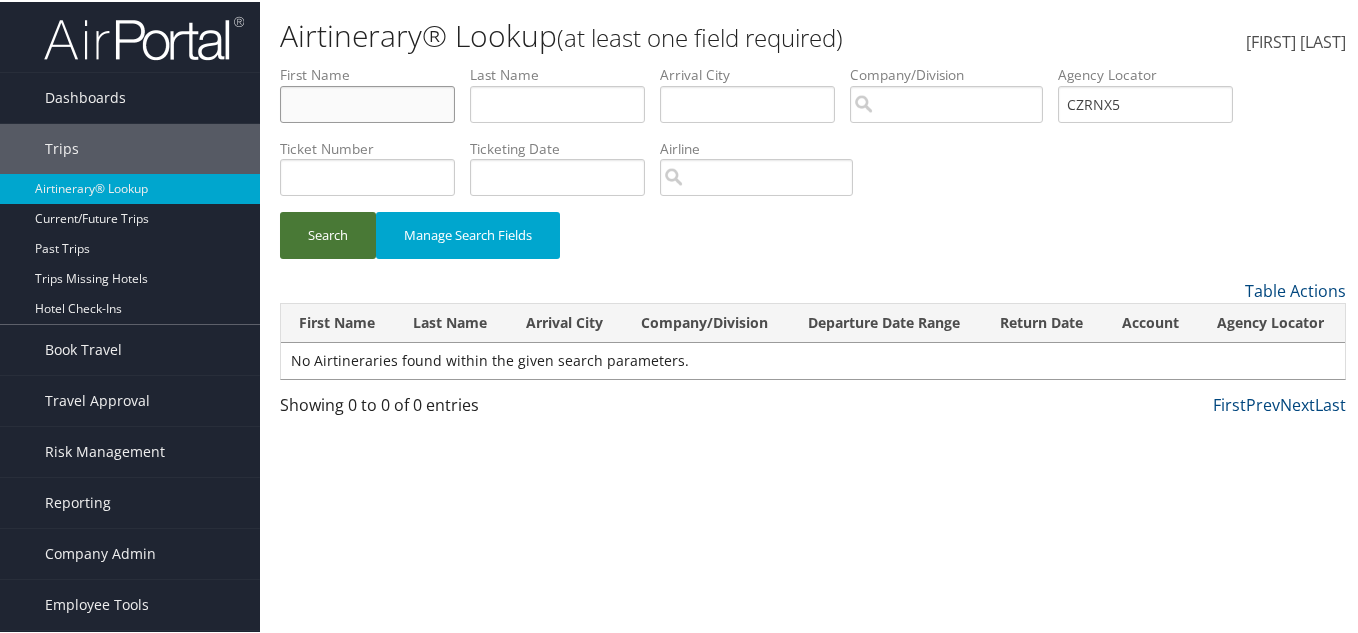 type 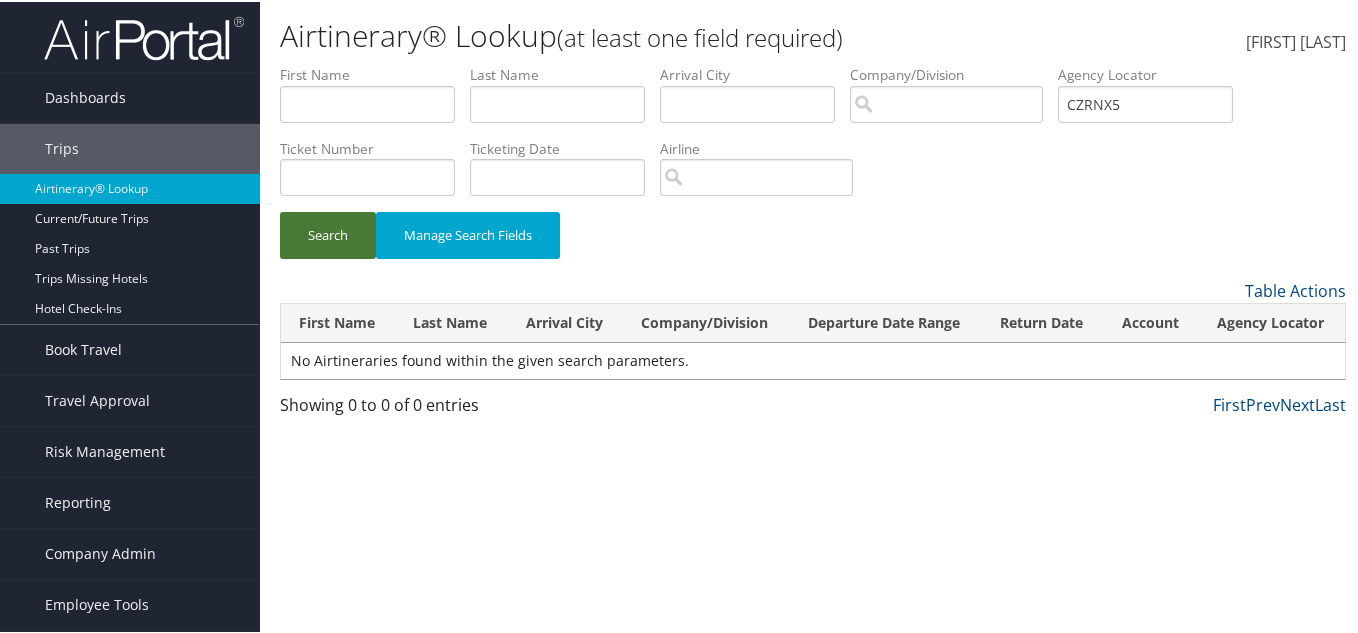 click on "Search" at bounding box center [328, 233] 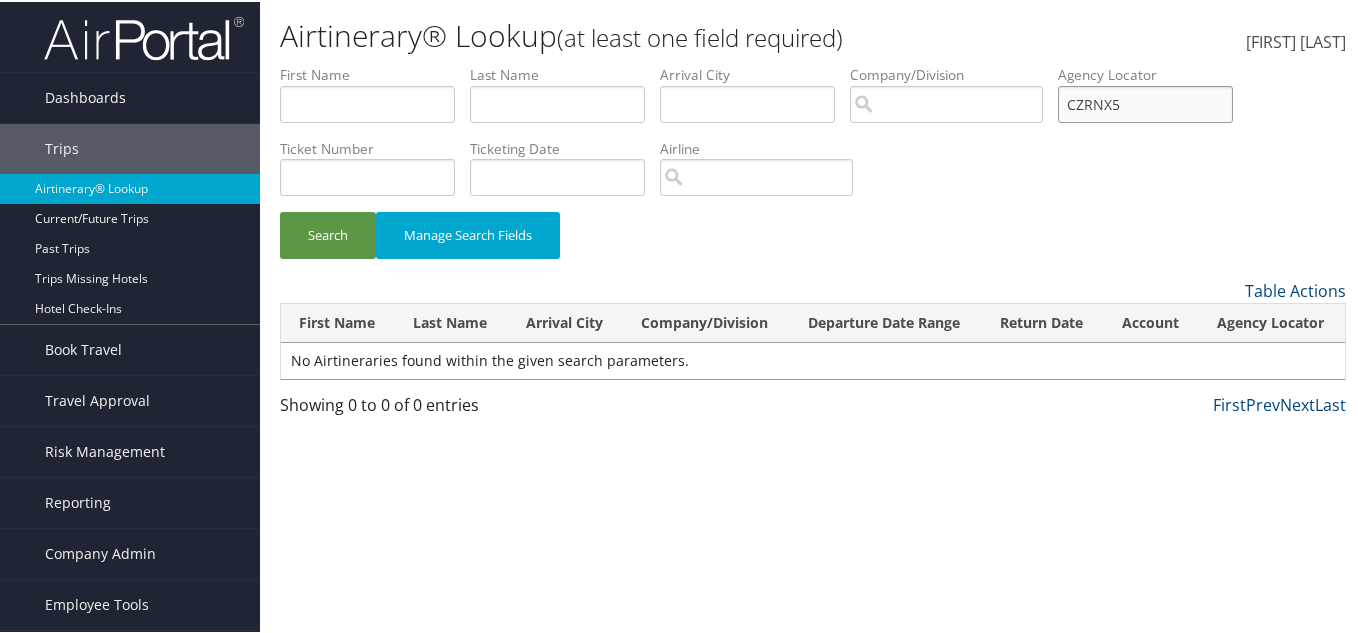 drag, startPoint x: 1181, startPoint y: 105, endPoint x: 964, endPoint y: 103, distance: 217.00922 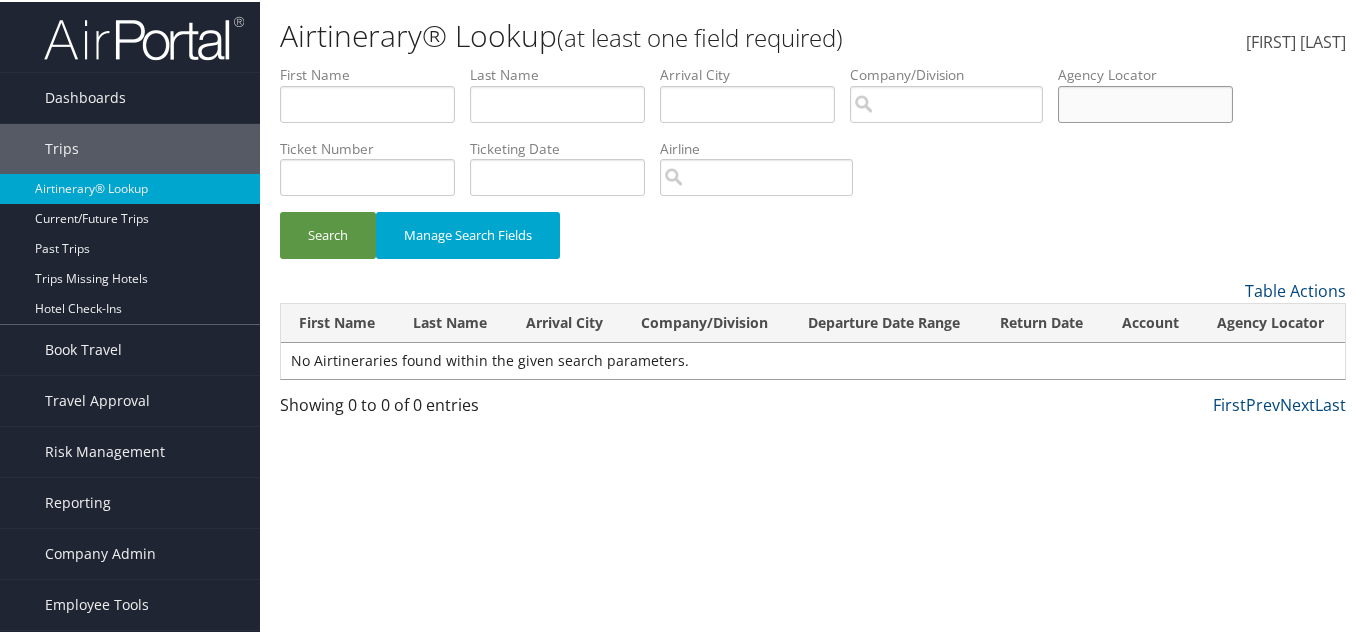 type 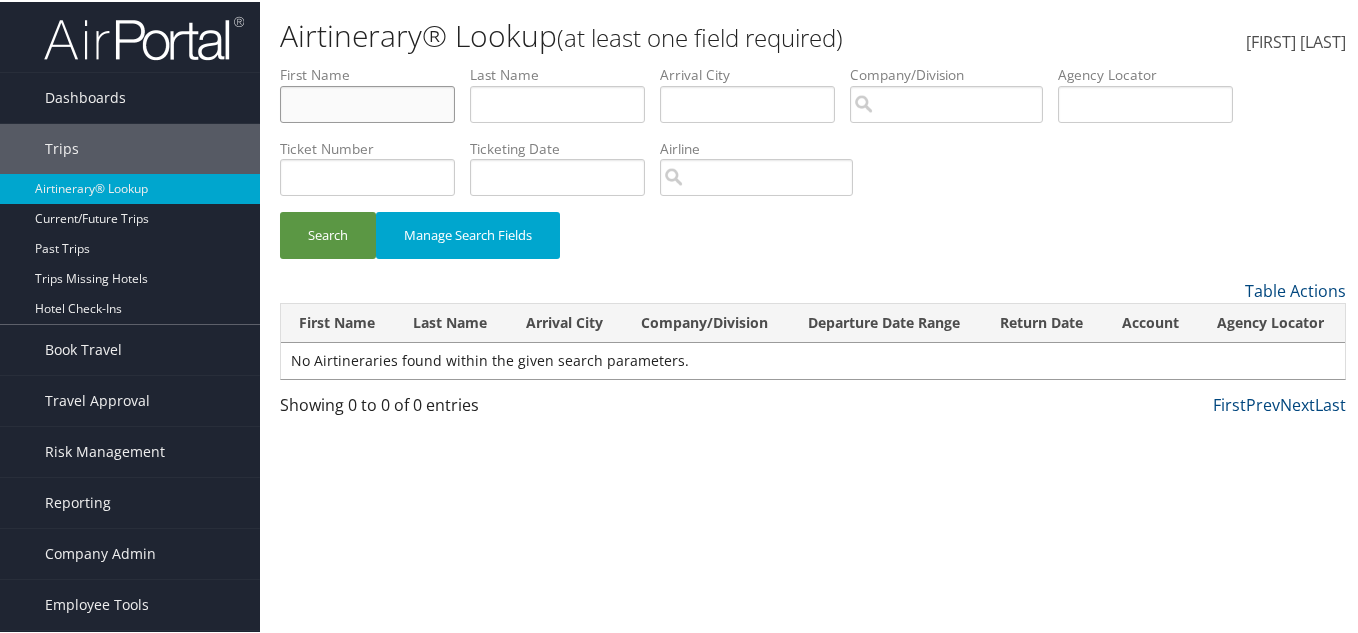 click at bounding box center (367, 102) 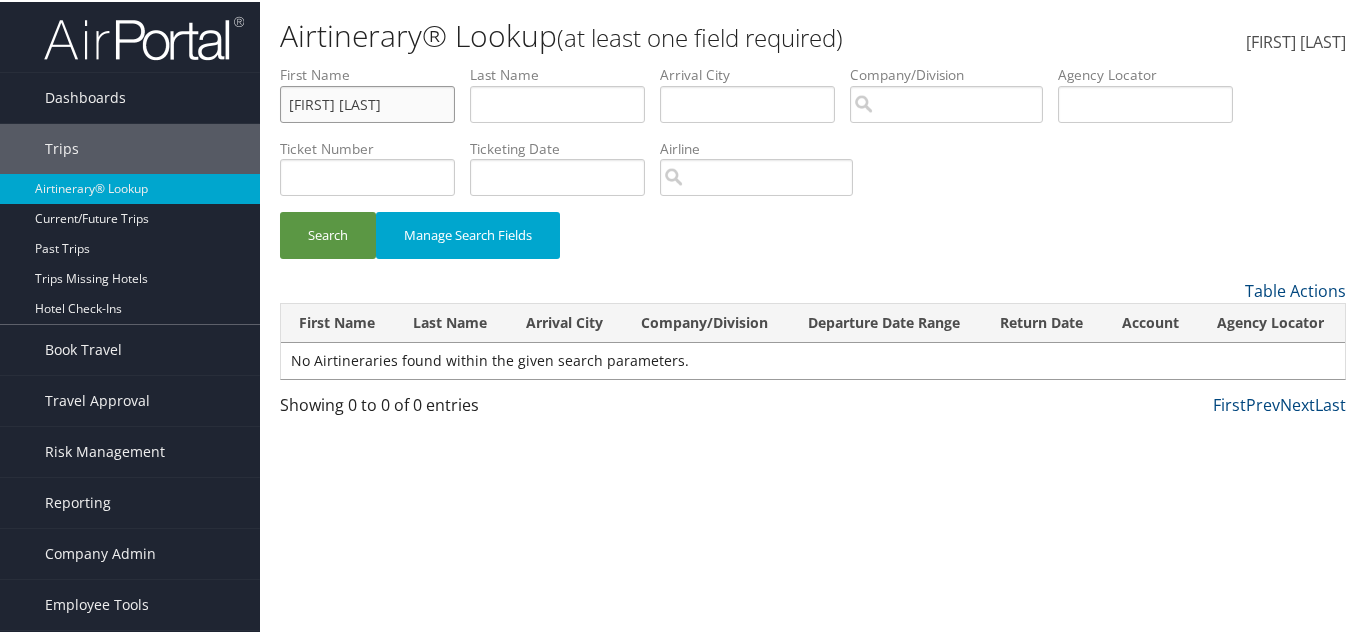 type on "ELLA MAY" 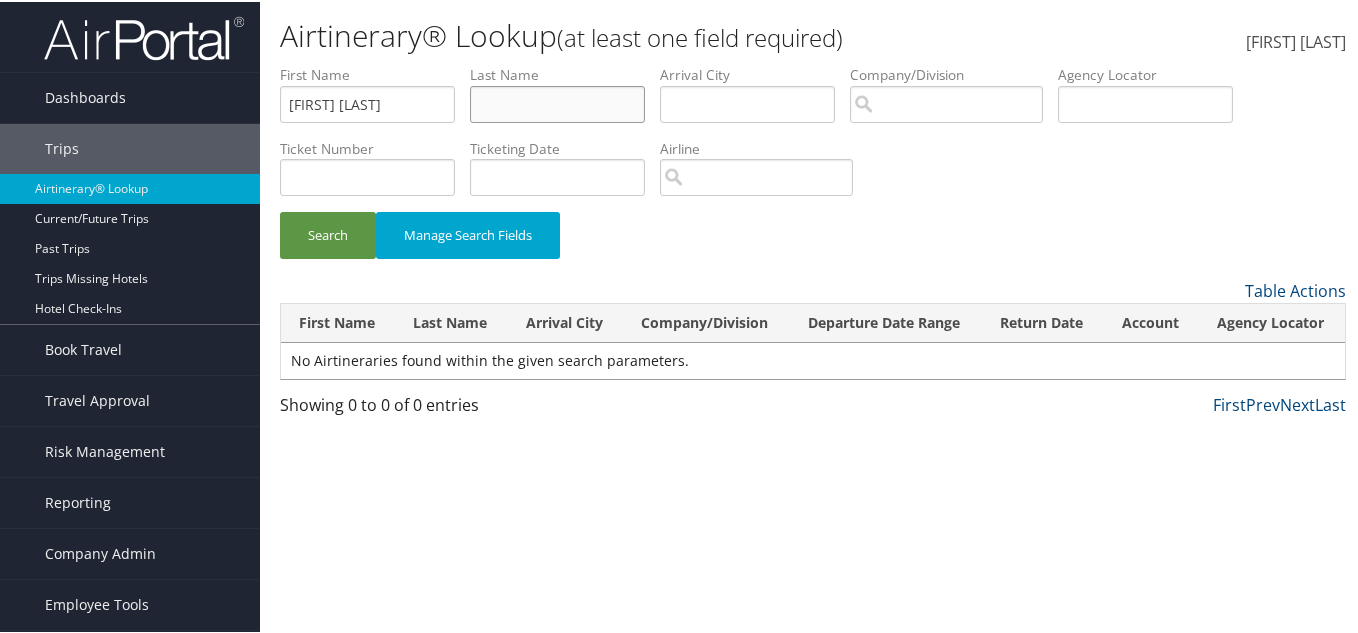 click on "Search" at bounding box center [328, 233] 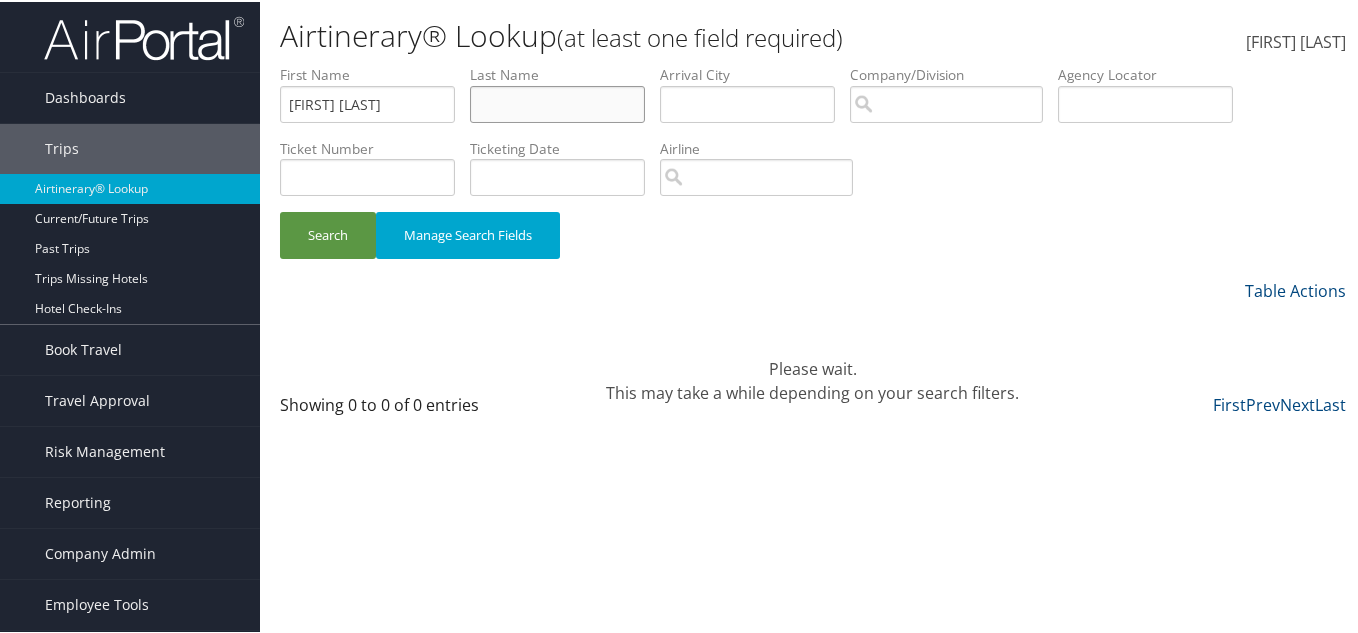 click at bounding box center (557, 102) 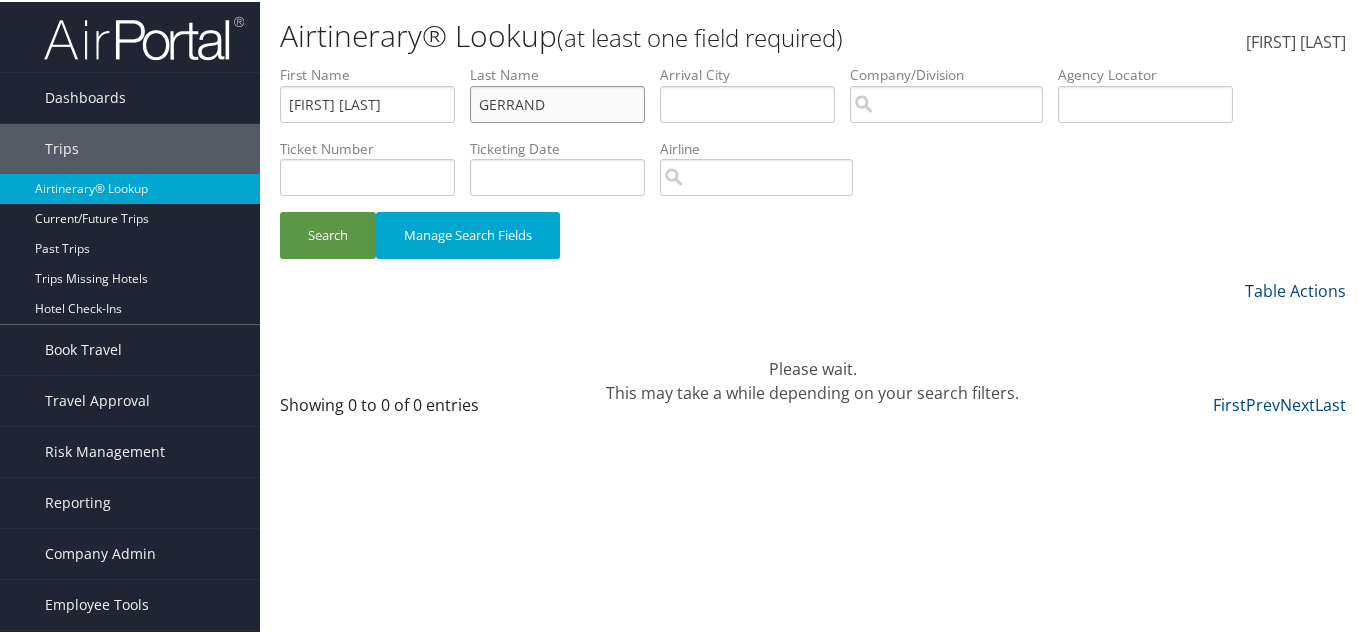 type on "GERRAND" 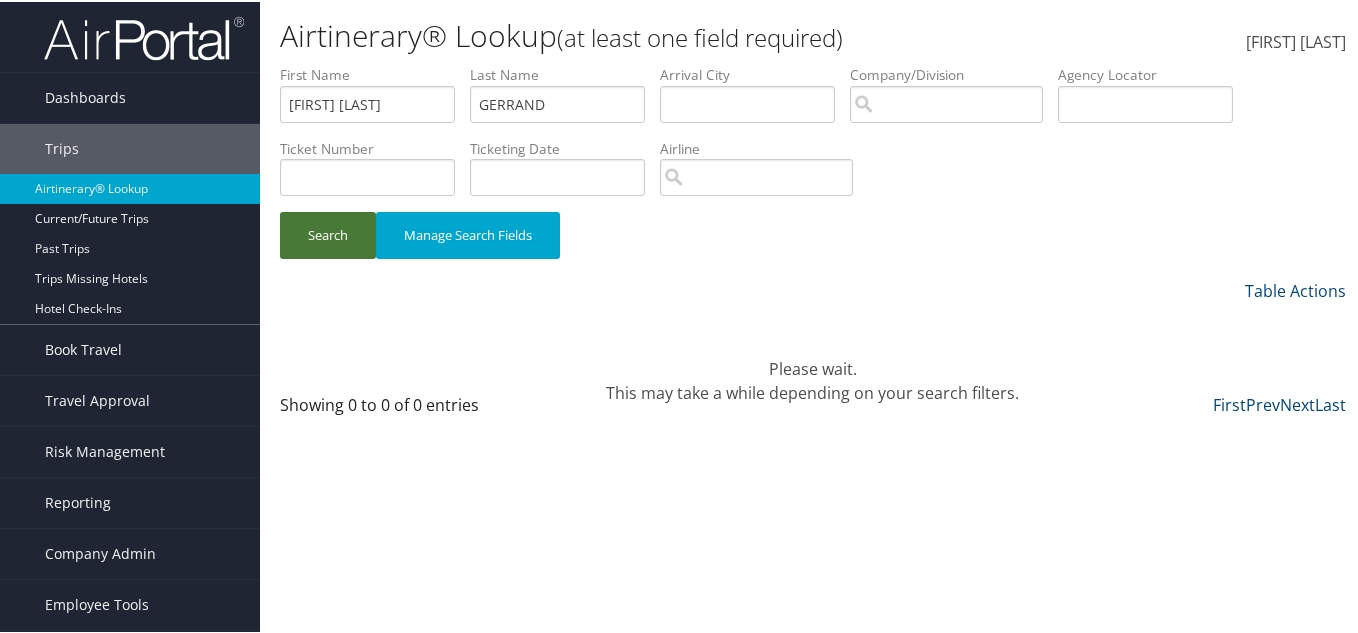 click on "Search" at bounding box center [328, 233] 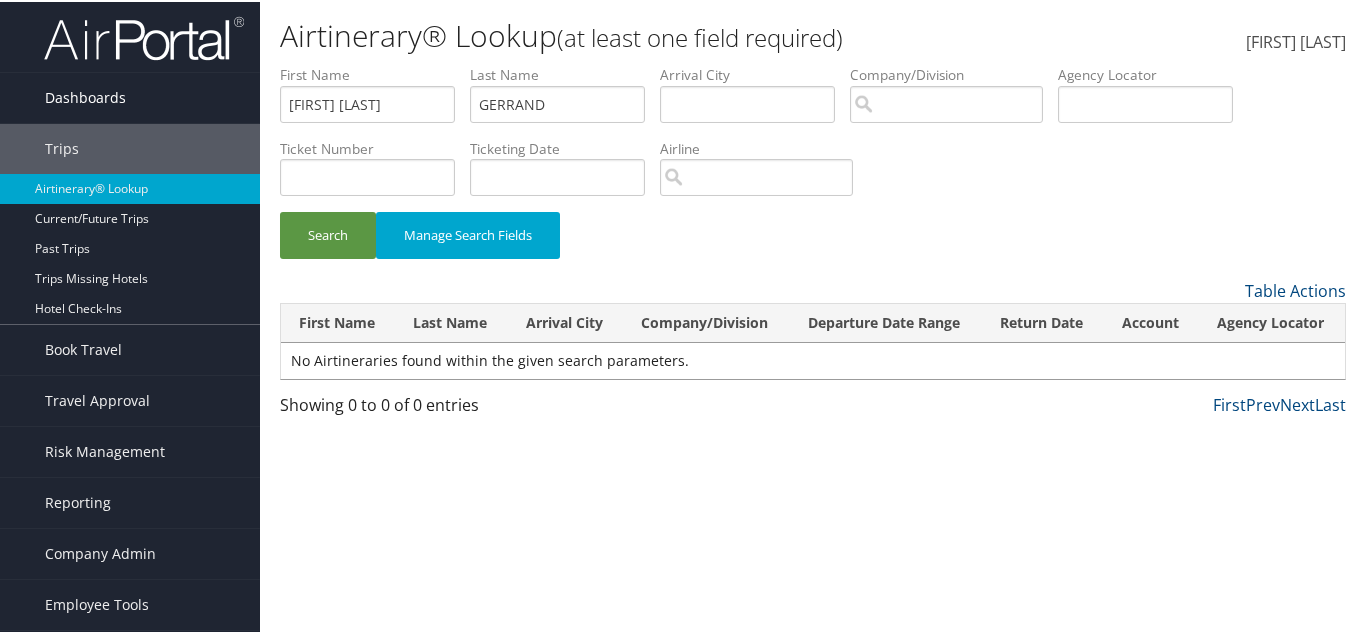 click on "Dashboards" at bounding box center [85, 96] 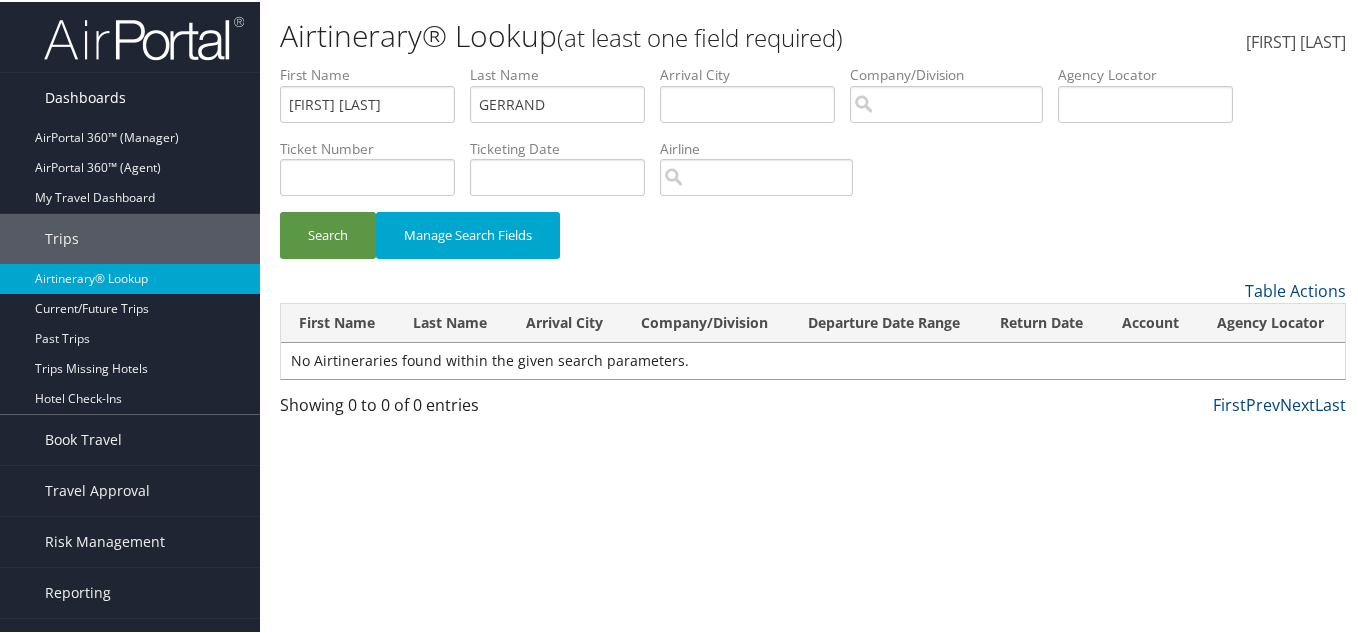 drag, startPoint x: 97, startPoint y: 123, endPoint x: 100, endPoint y: 110, distance: 13.341664 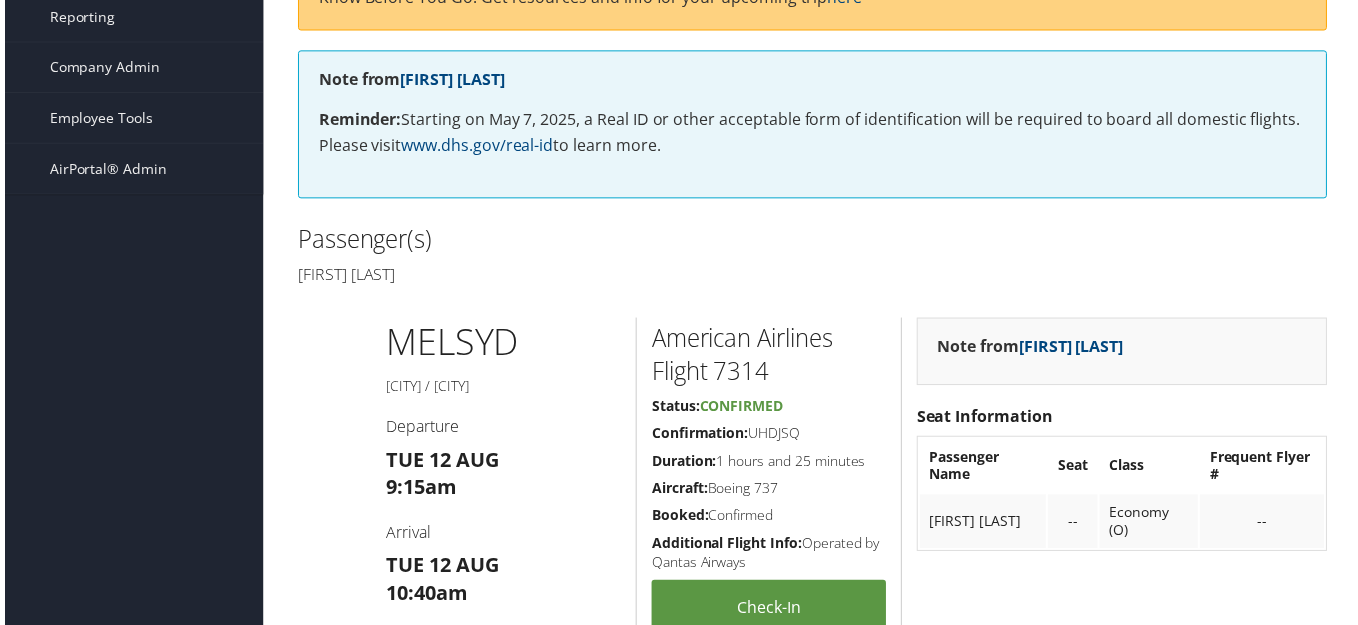 scroll, scrollTop: 300, scrollLeft: 0, axis: vertical 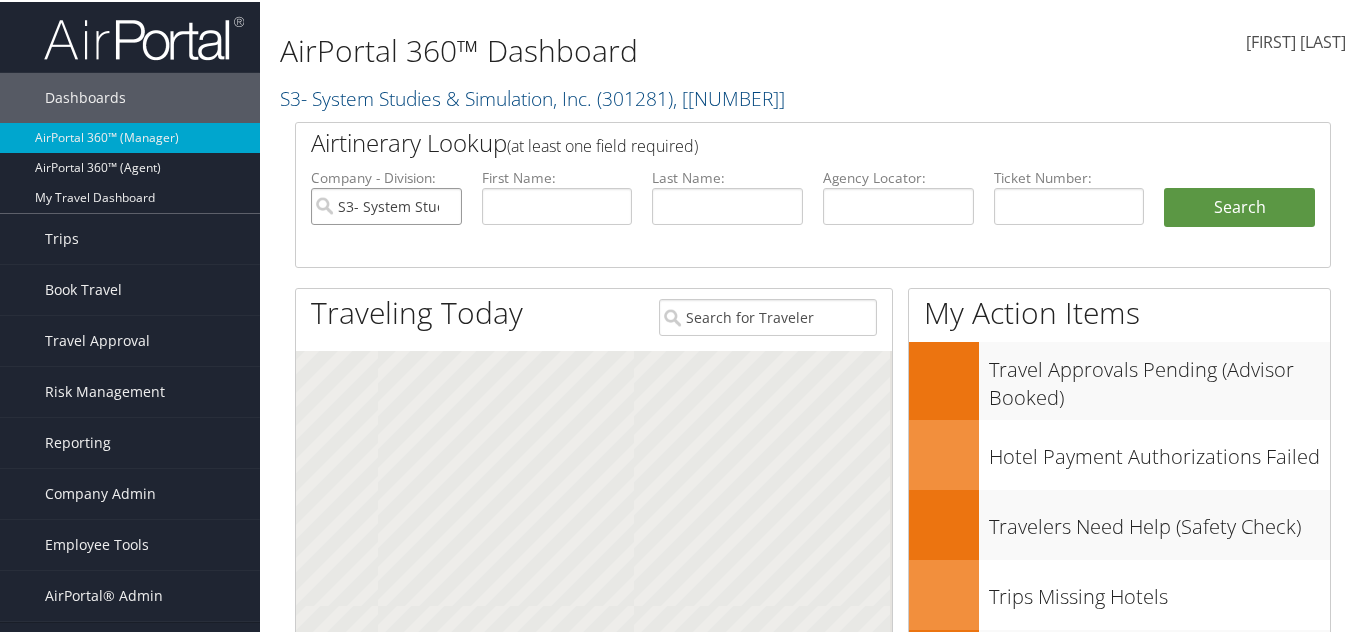 drag, startPoint x: 437, startPoint y: 206, endPoint x: 504, endPoint y: 198, distance: 67.47592 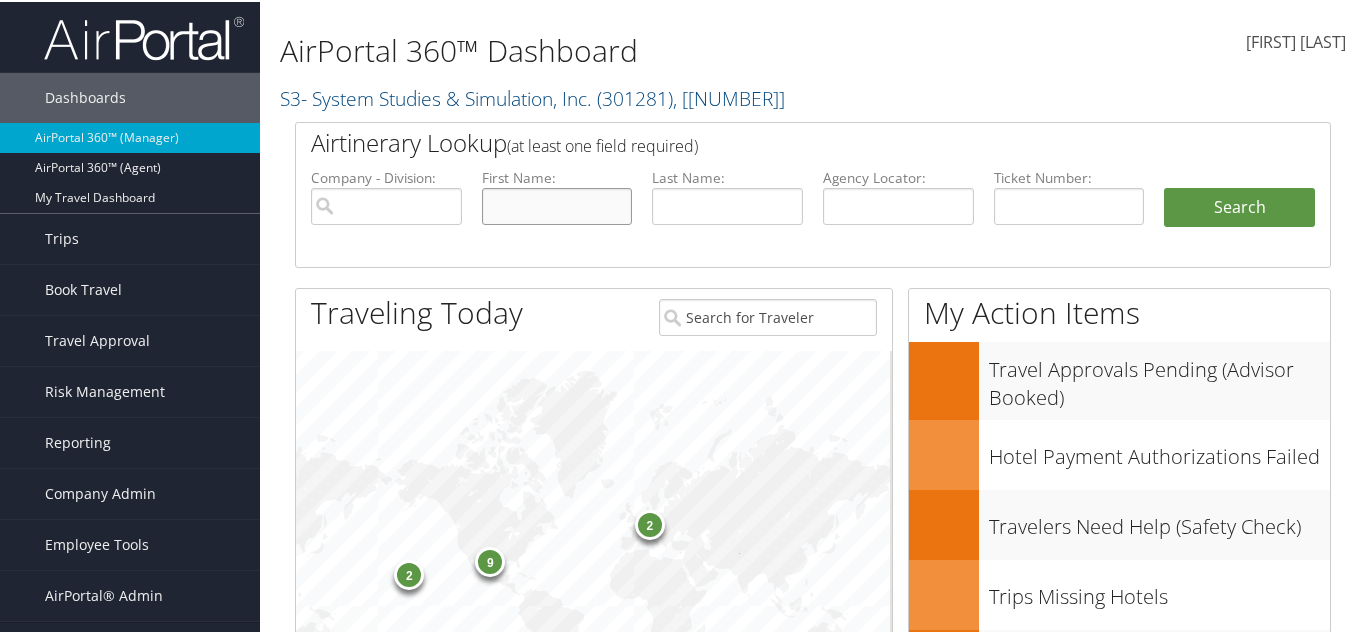 click at bounding box center (557, 204) 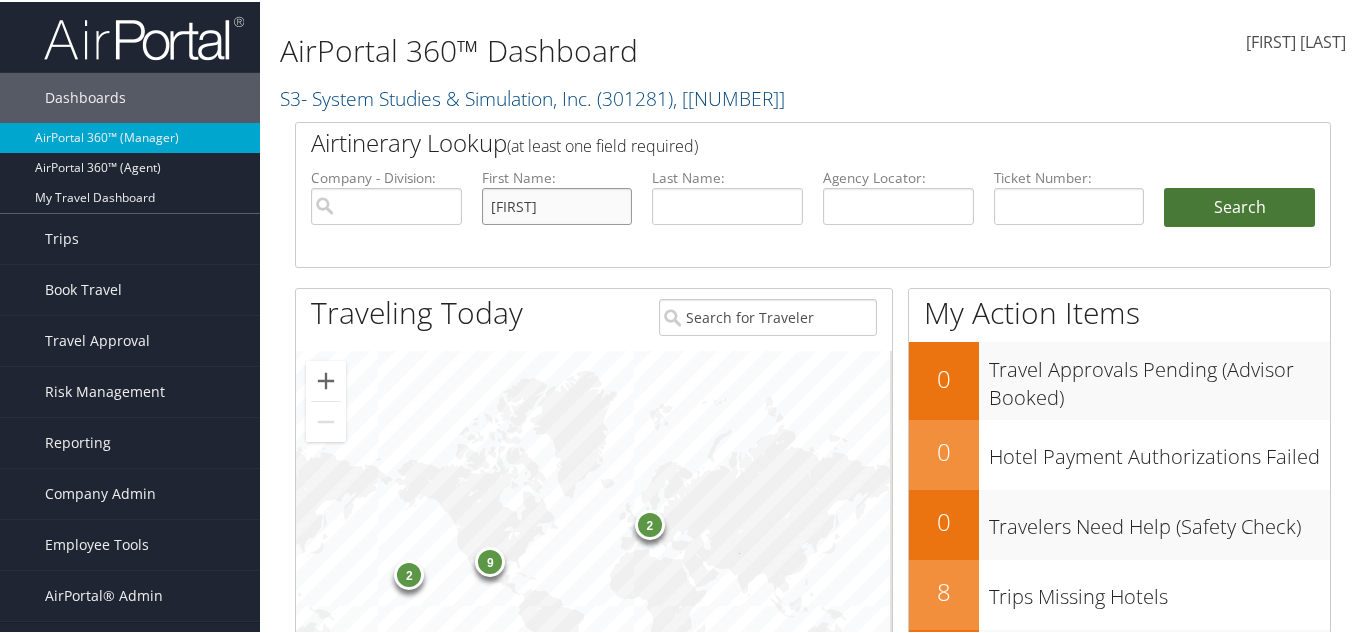 type on "[FIRST]" 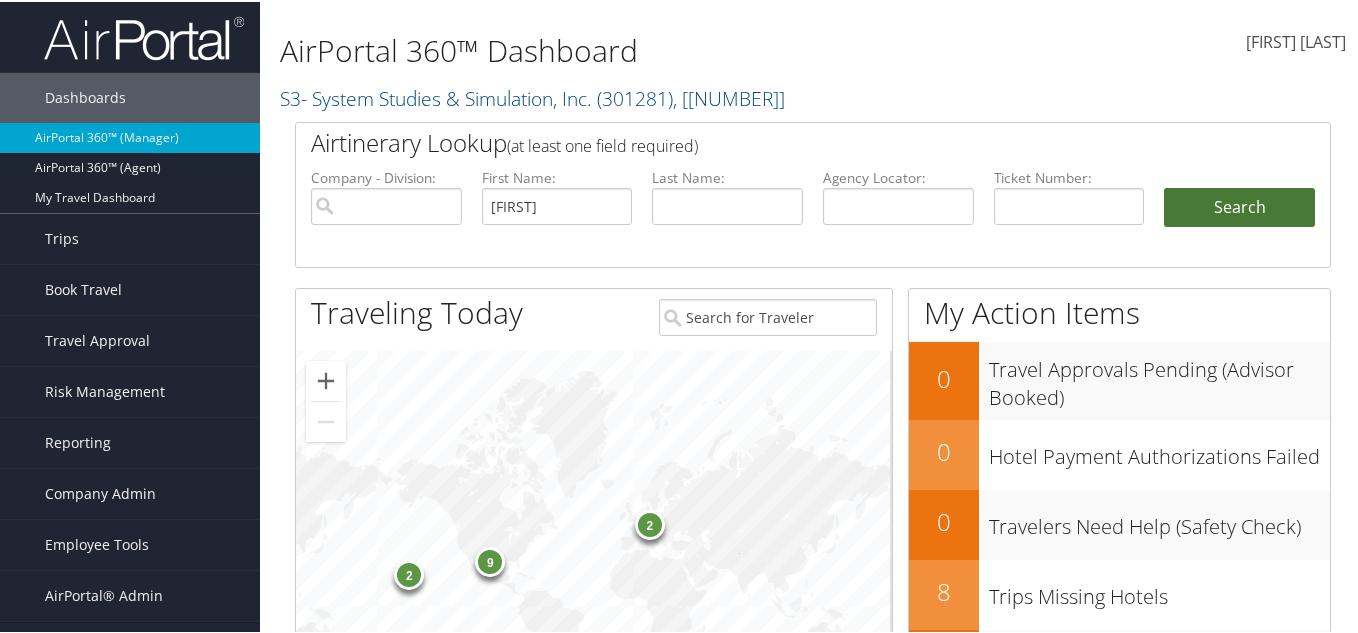 click on "Search" at bounding box center [1239, 206] 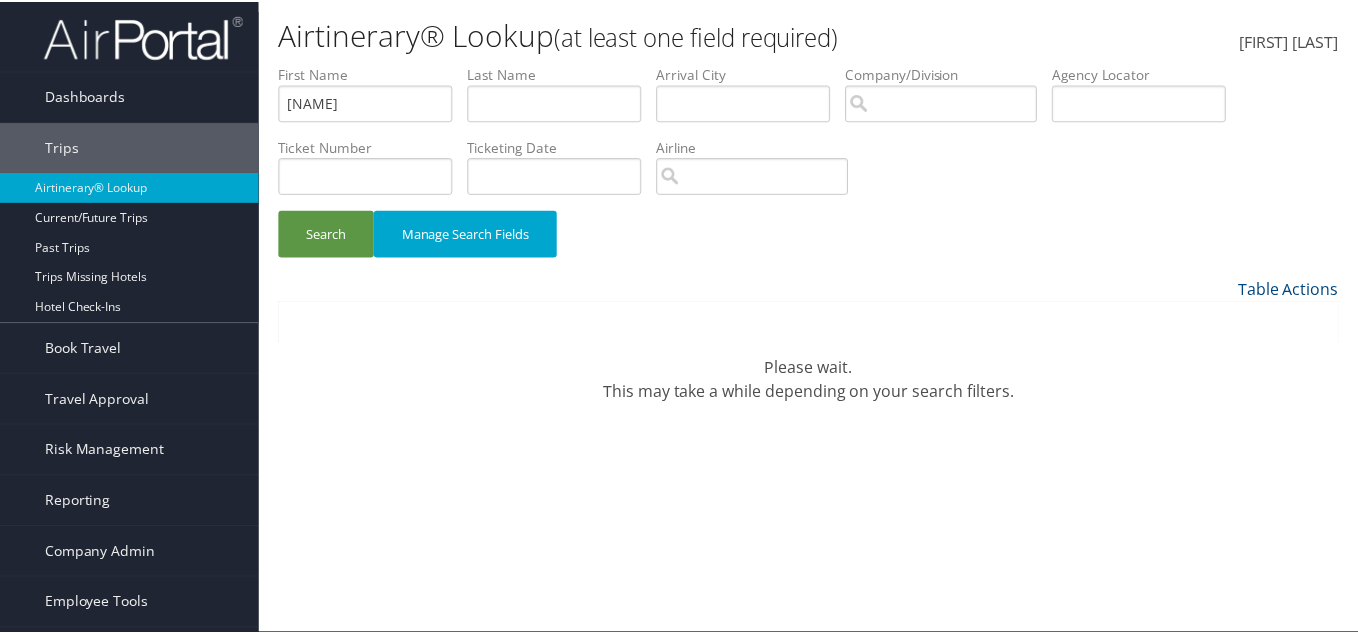 scroll, scrollTop: 0, scrollLeft: 0, axis: both 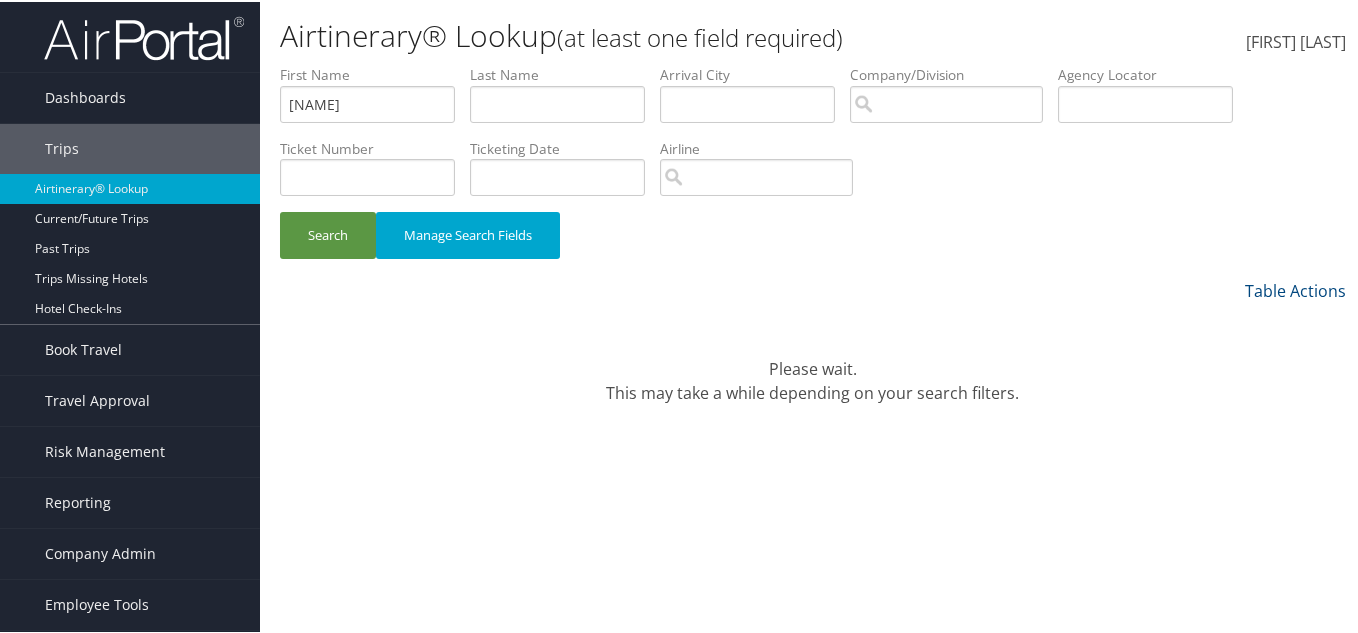 click on "Please wait. This may take a while depending on your search filters." at bounding box center (813, 367) 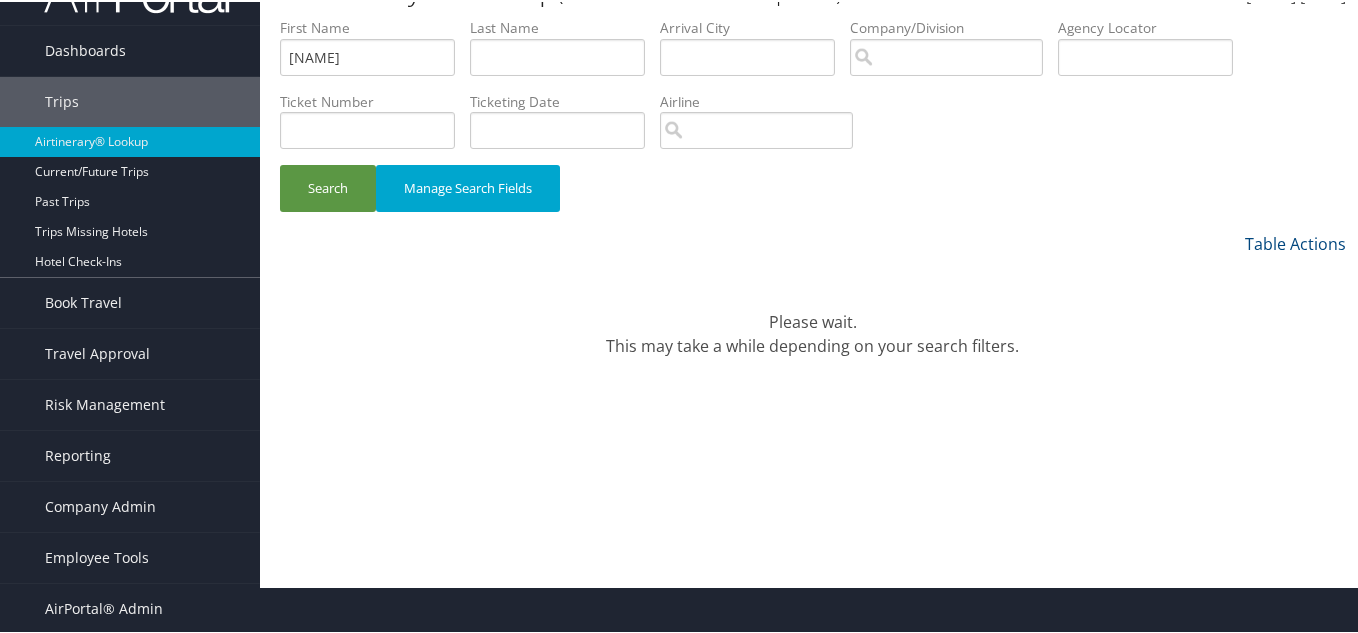 scroll, scrollTop: 0, scrollLeft: 0, axis: both 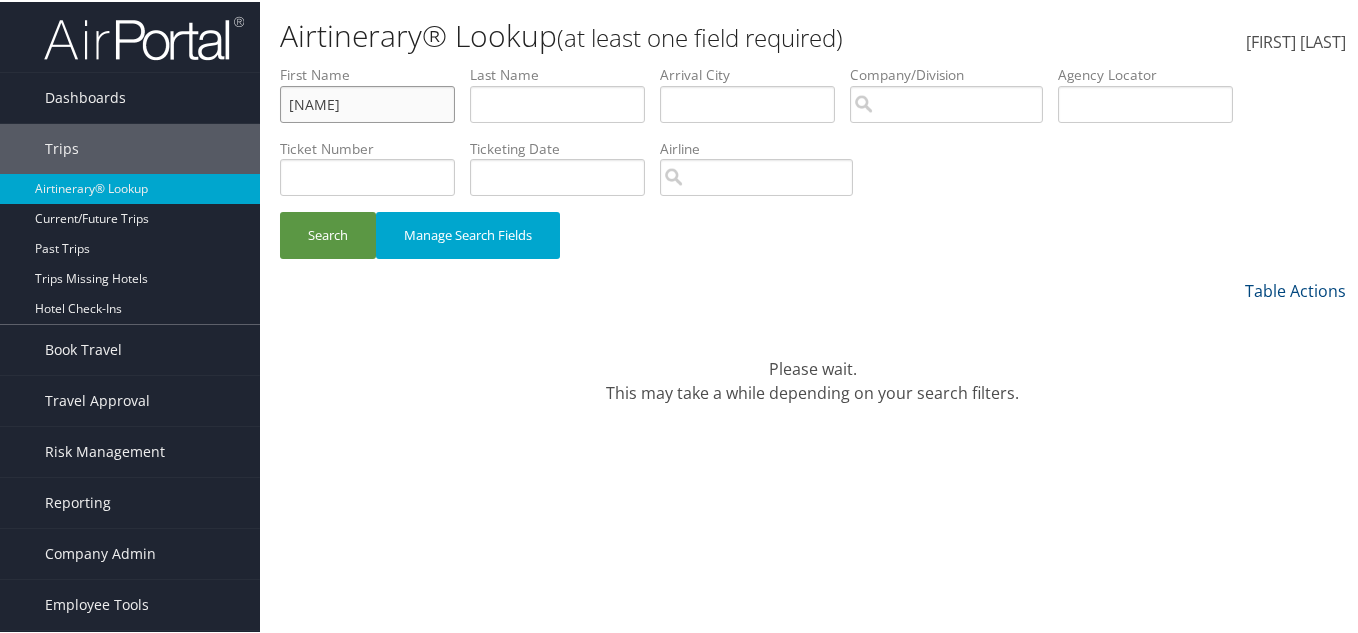 click on "ELLA" at bounding box center (367, 102) 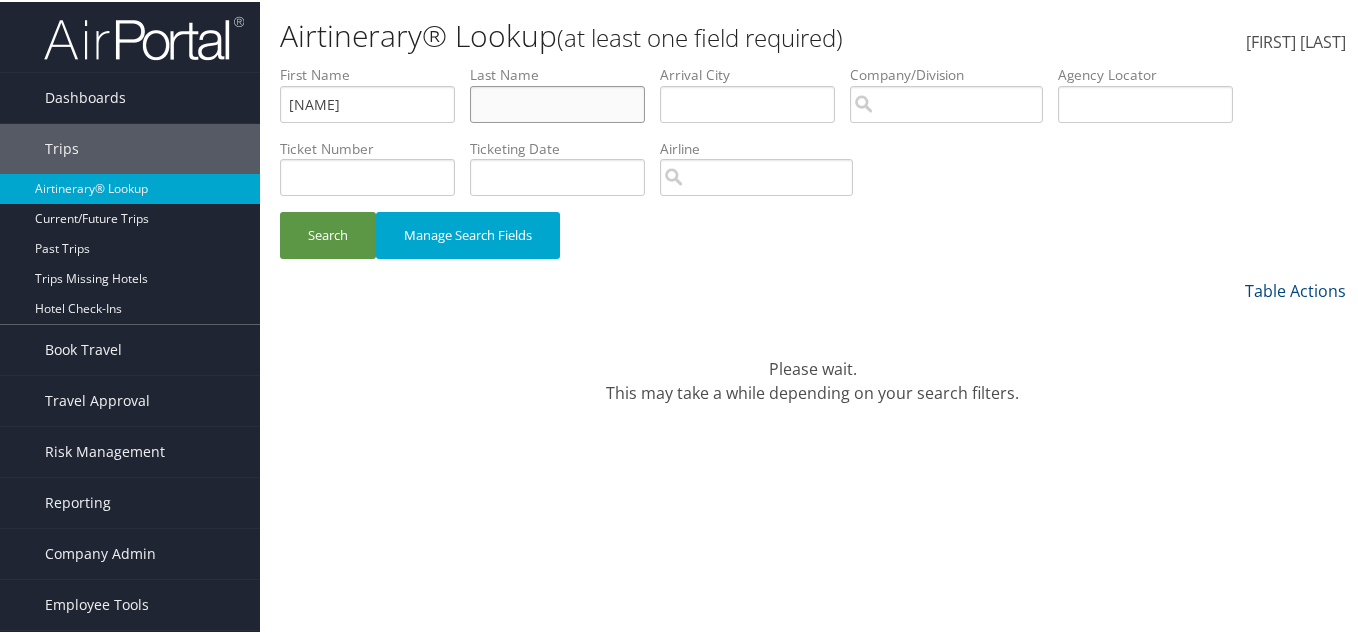 click at bounding box center [557, 102] 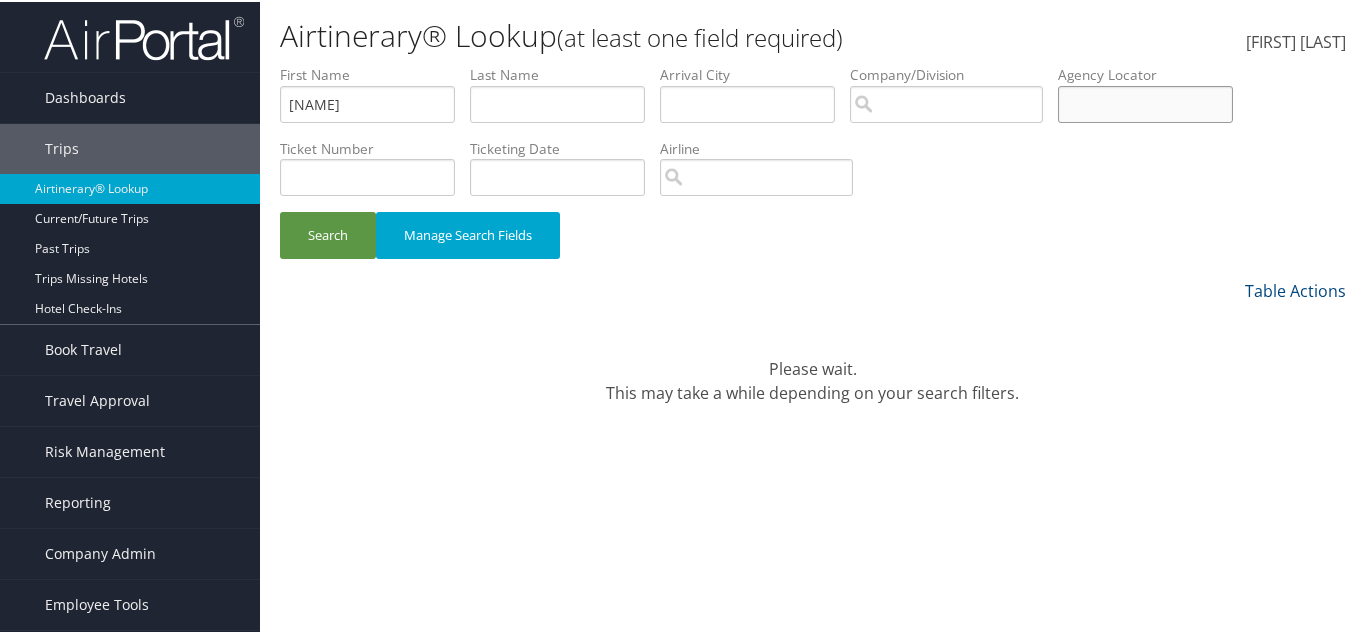 click at bounding box center [1145, 102] 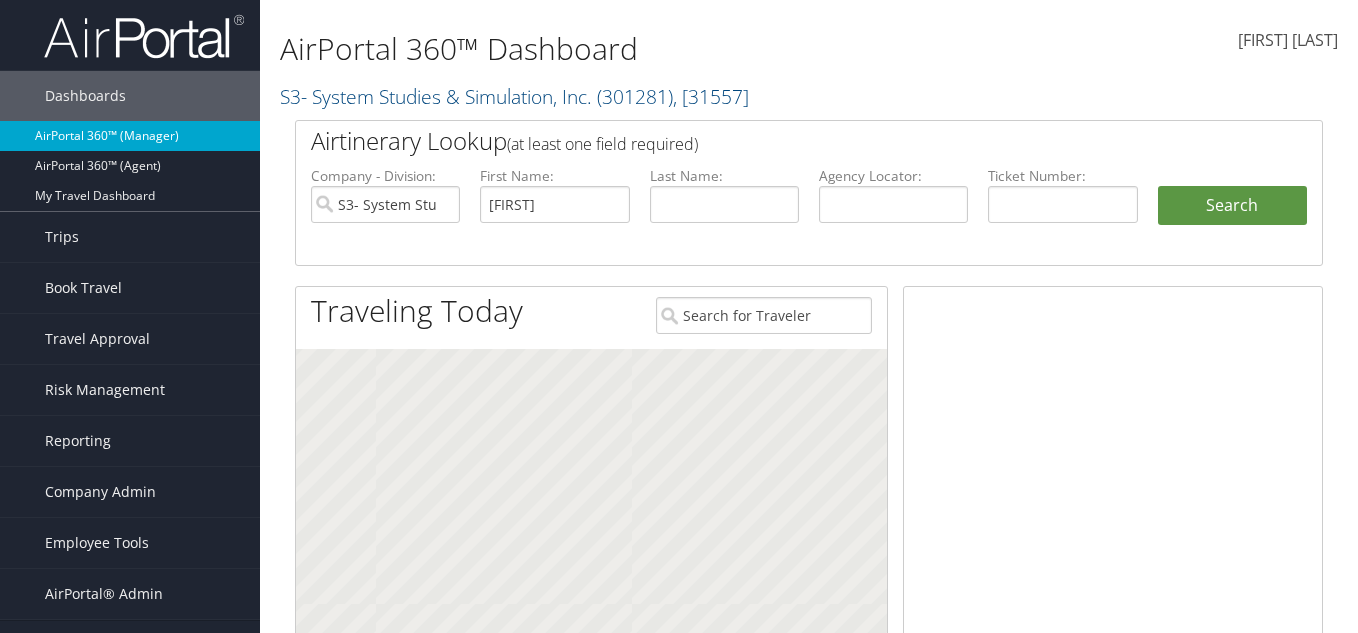 scroll, scrollTop: 0, scrollLeft: 0, axis: both 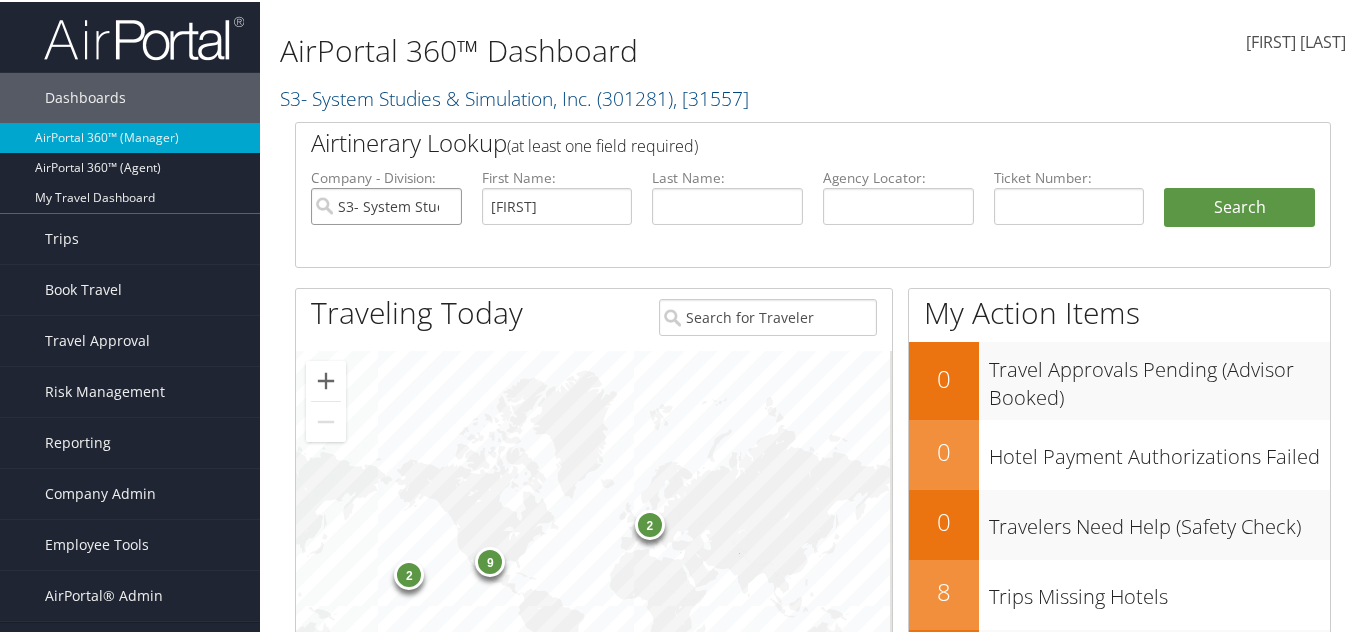 click on "S3- System Studies & Simulation, Inc." at bounding box center (386, 204) 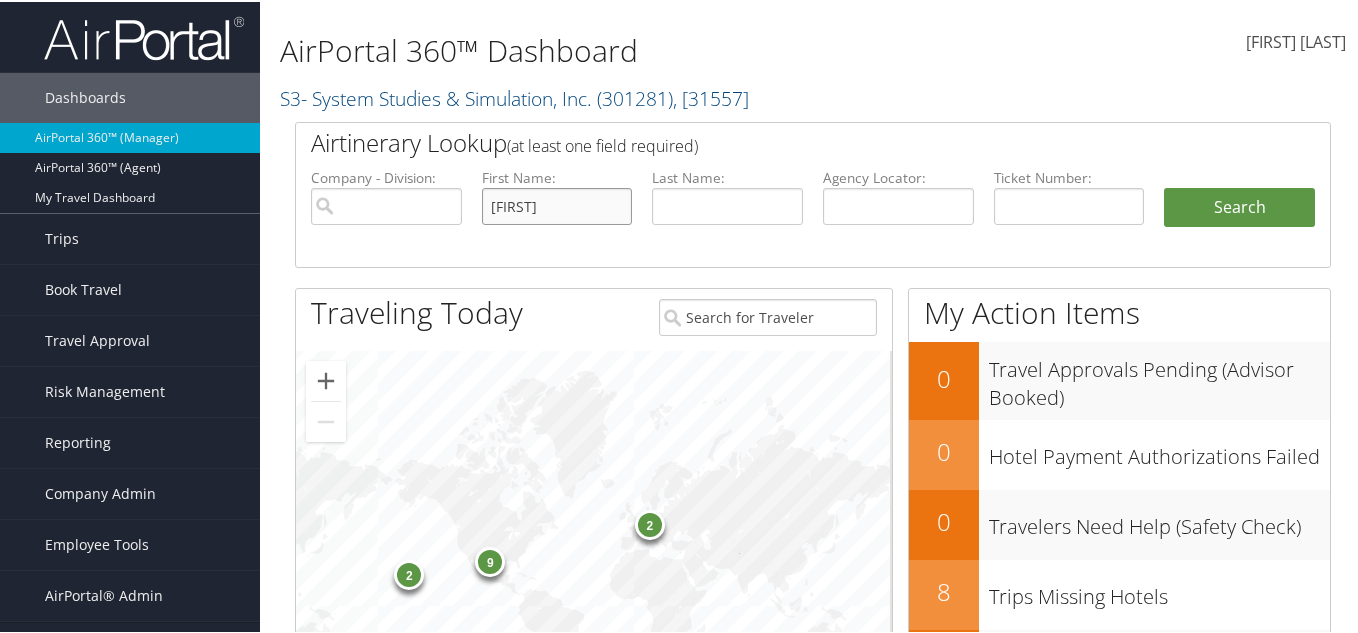drag, startPoint x: 603, startPoint y: 204, endPoint x: 416, endPoint y: 212, distance: 187.17105 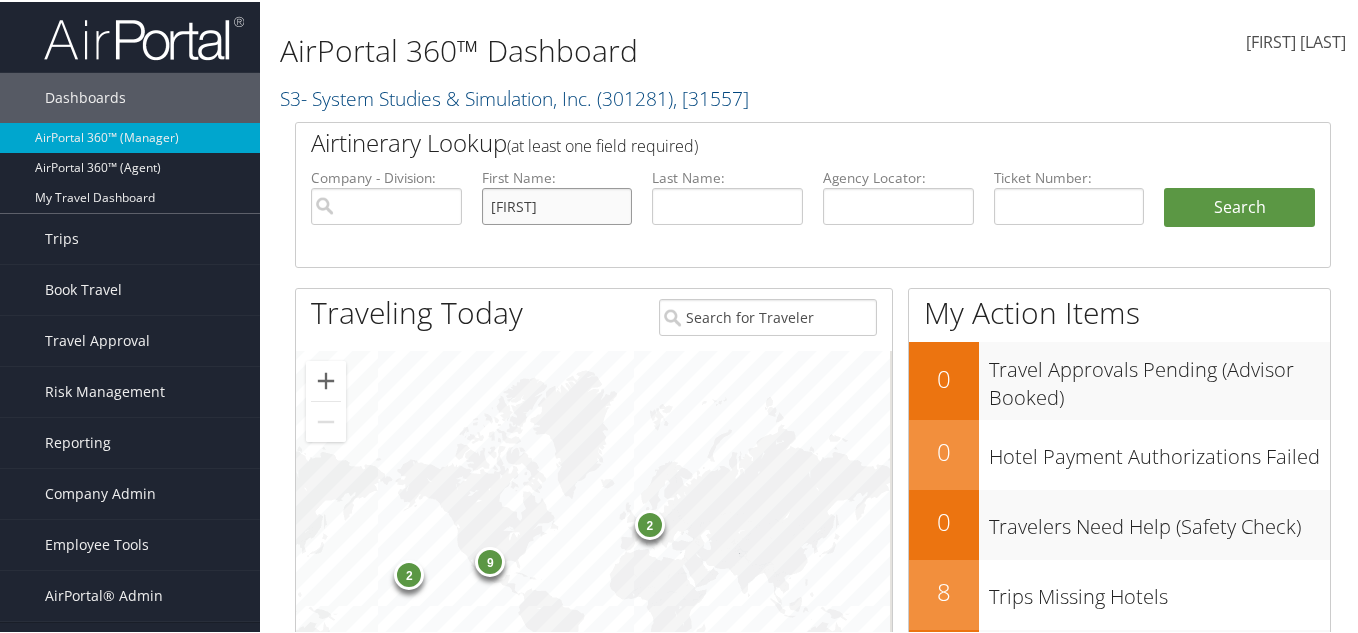 click on "Company - Division:
First Name:
ELLA
Last Name:
Agency Locator:
Departure Date Range:
Arrival City:
Ticketing Date:
Ticket Number:
Airport - City Code:
Search" at bounding box center [813, 216] 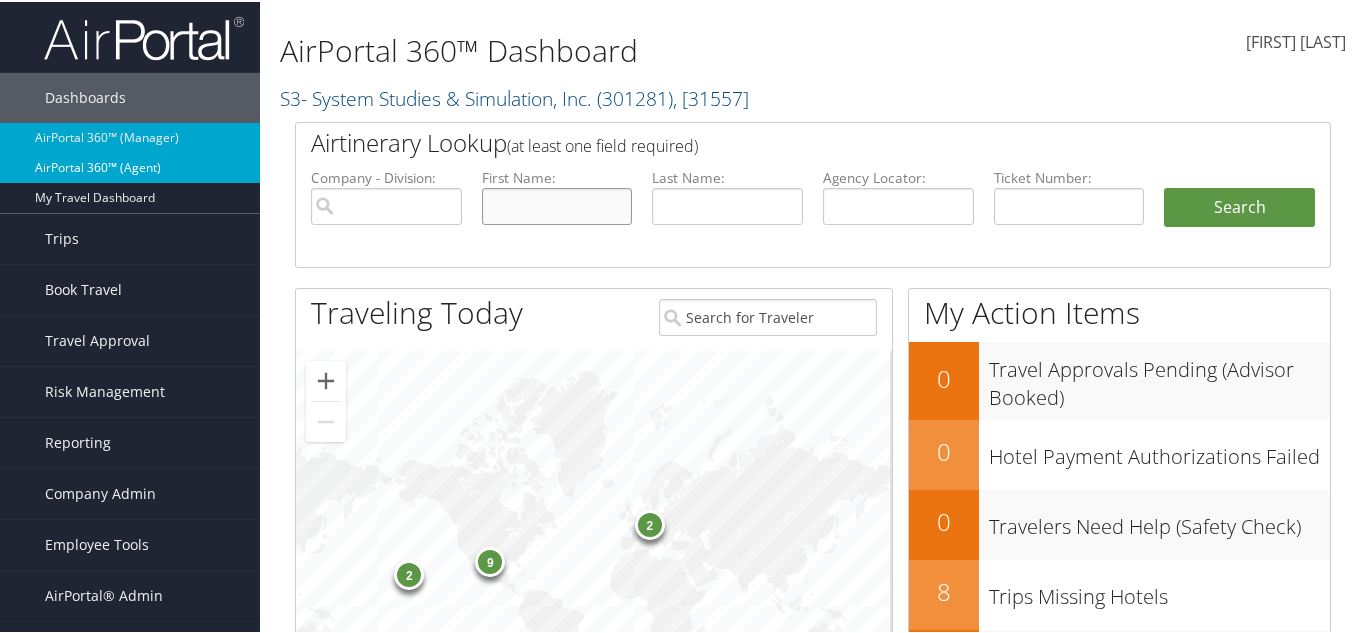 type 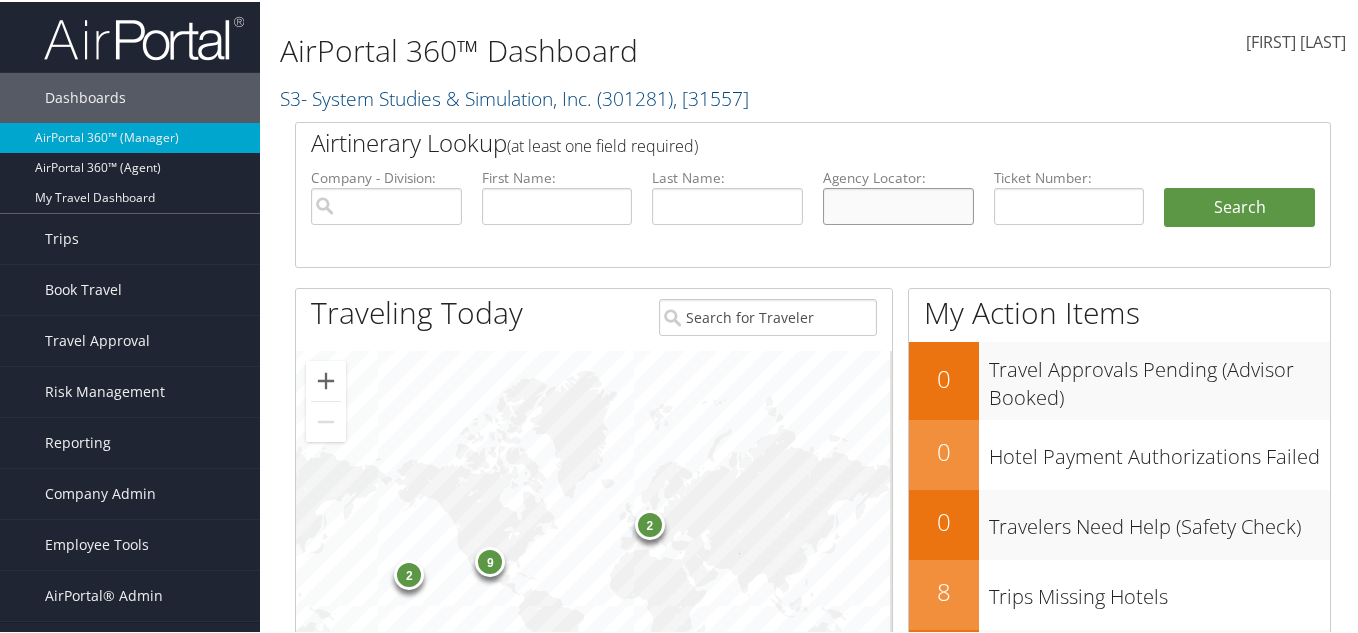 click at bounding box center (898, 204) 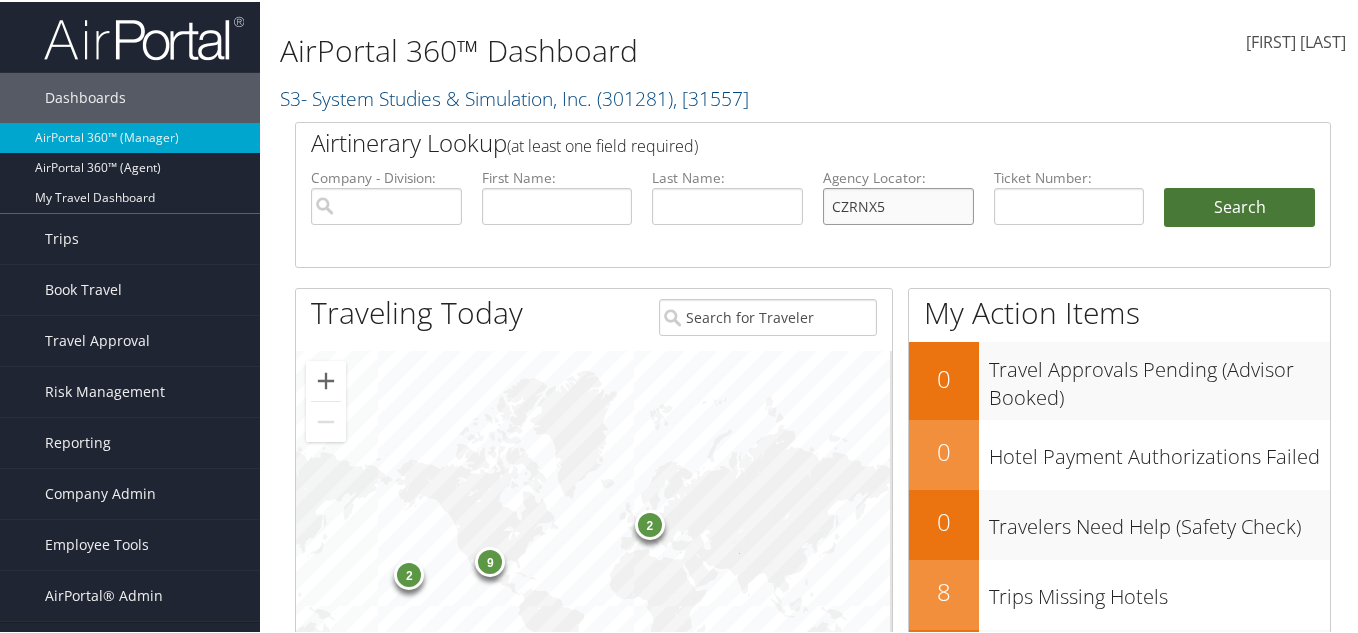 type on "CZRNX5" 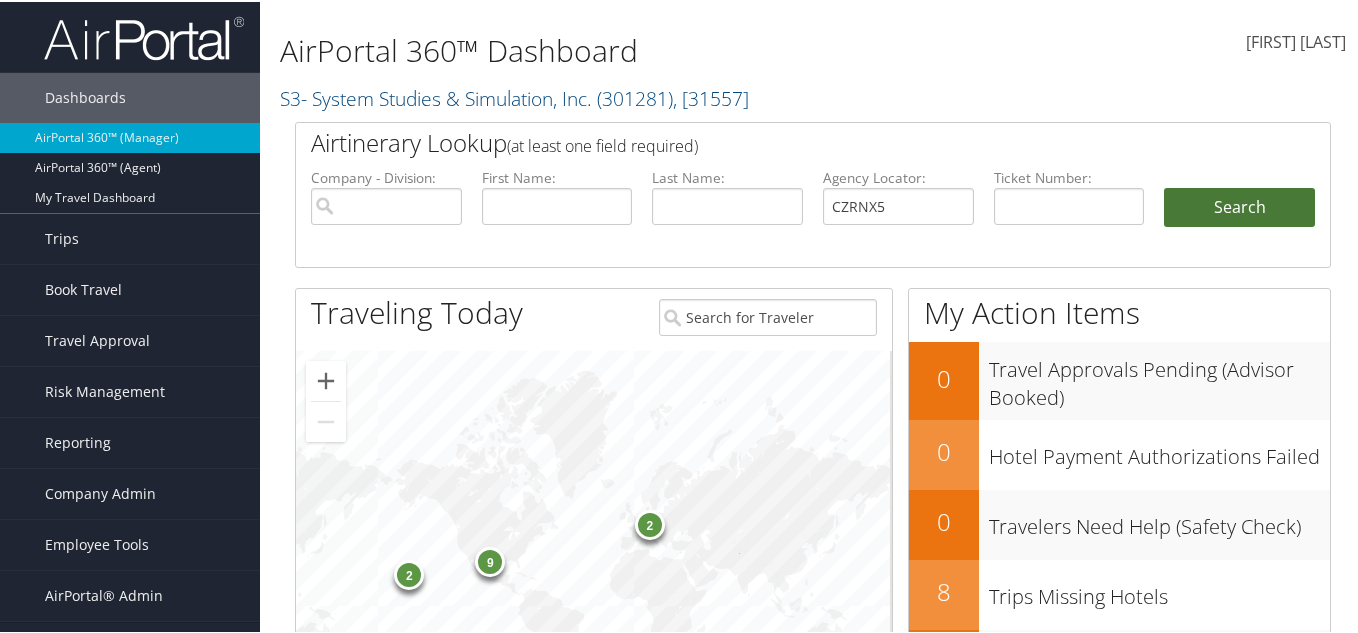 click on "Search" at bounding box center (1239, 206) 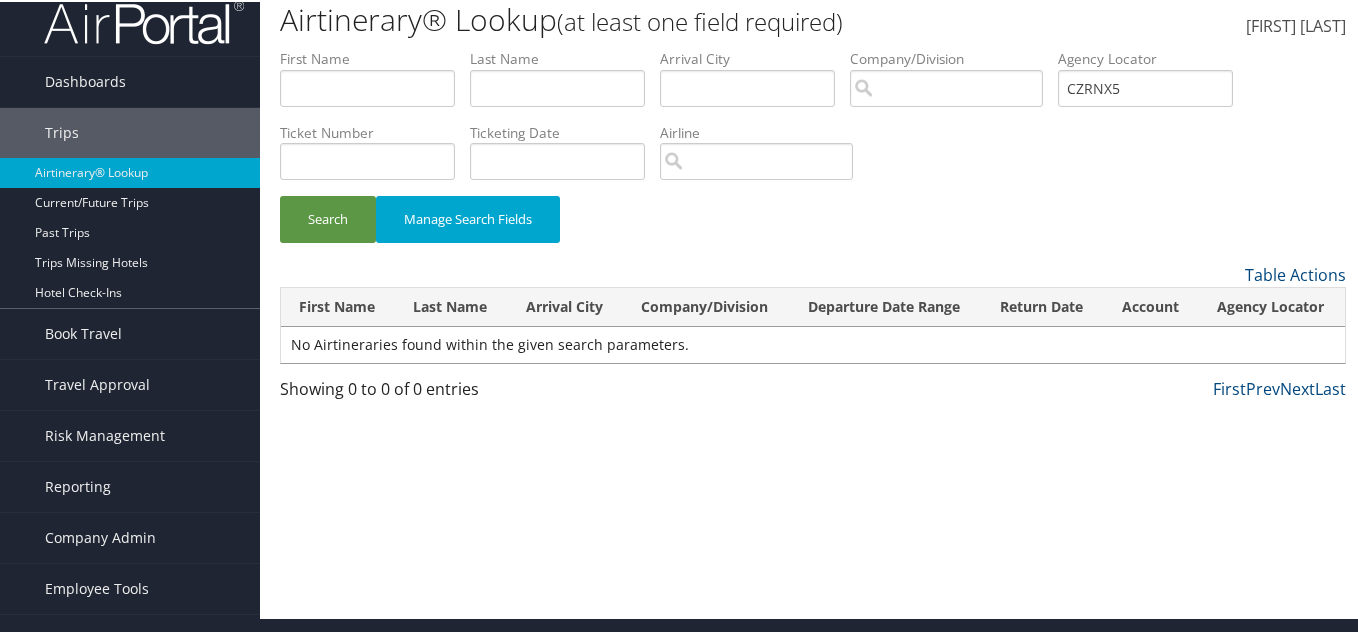 scroll, scrollTop: 0, scrollLeft: 0, axis: both 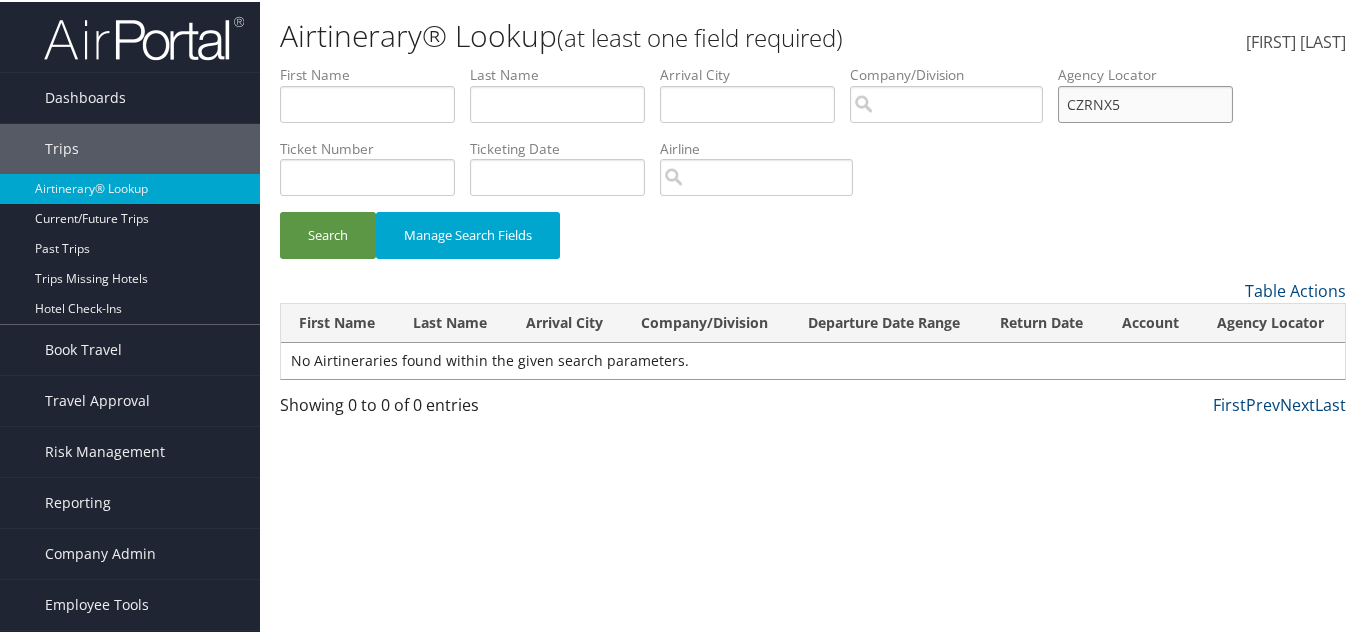 drag, startPoint x: 1174, startPoint y: 97, endPoint x: 1025, endPoint y: 103, distance: 149.12076 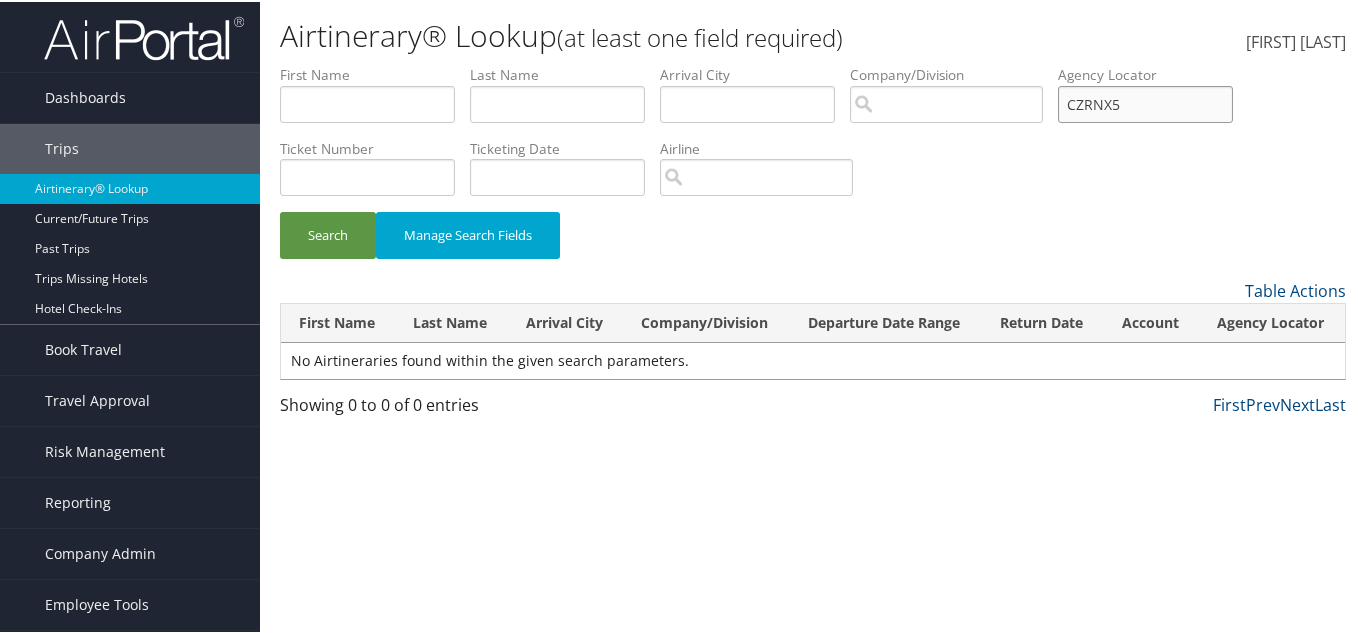click on "[FIRST] [LAST] [CITY] [CITY] [COMPANY] [CODE] [DATE] [NUMBER] [DATE] [NUMBER] [NUMBER] [NUMBER] [NUMBER] [NUMBER] [NUMBER] [NUMBER] [NUMBER] [NUMBER] [NUMBER] [NUMBER] [NUMBER] [NUMBER] [NUMBER] [NUMBER]" at bounding box center (813, 63) 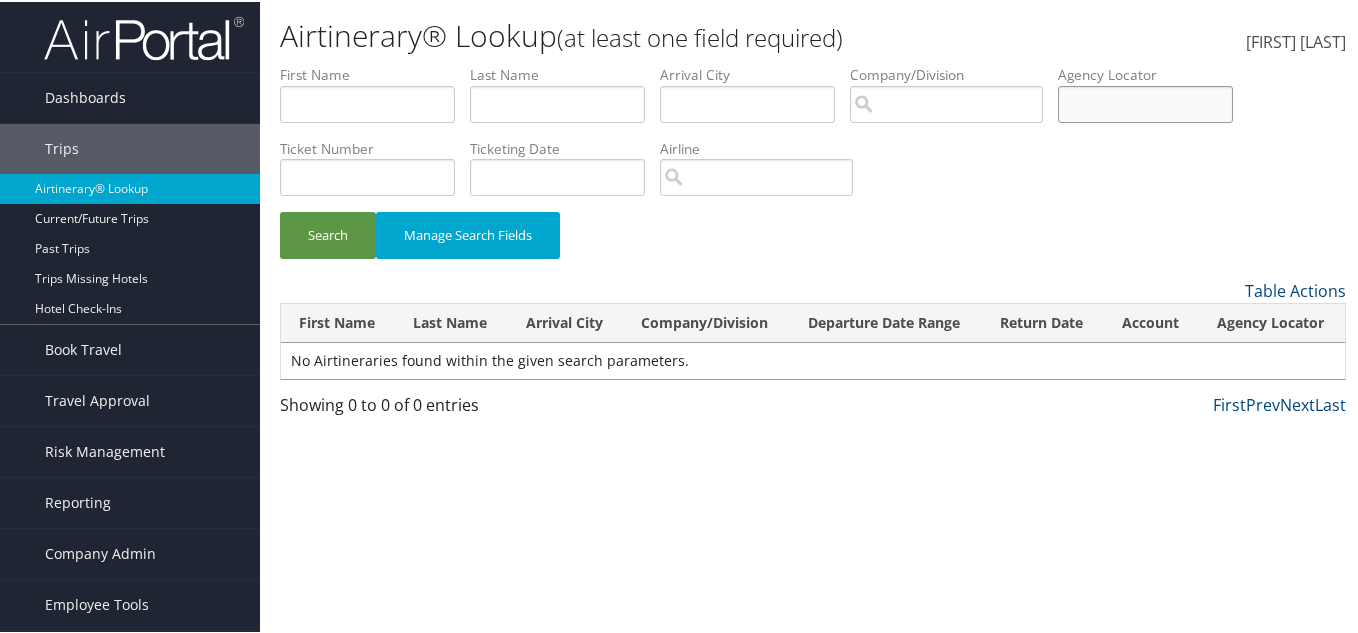 type 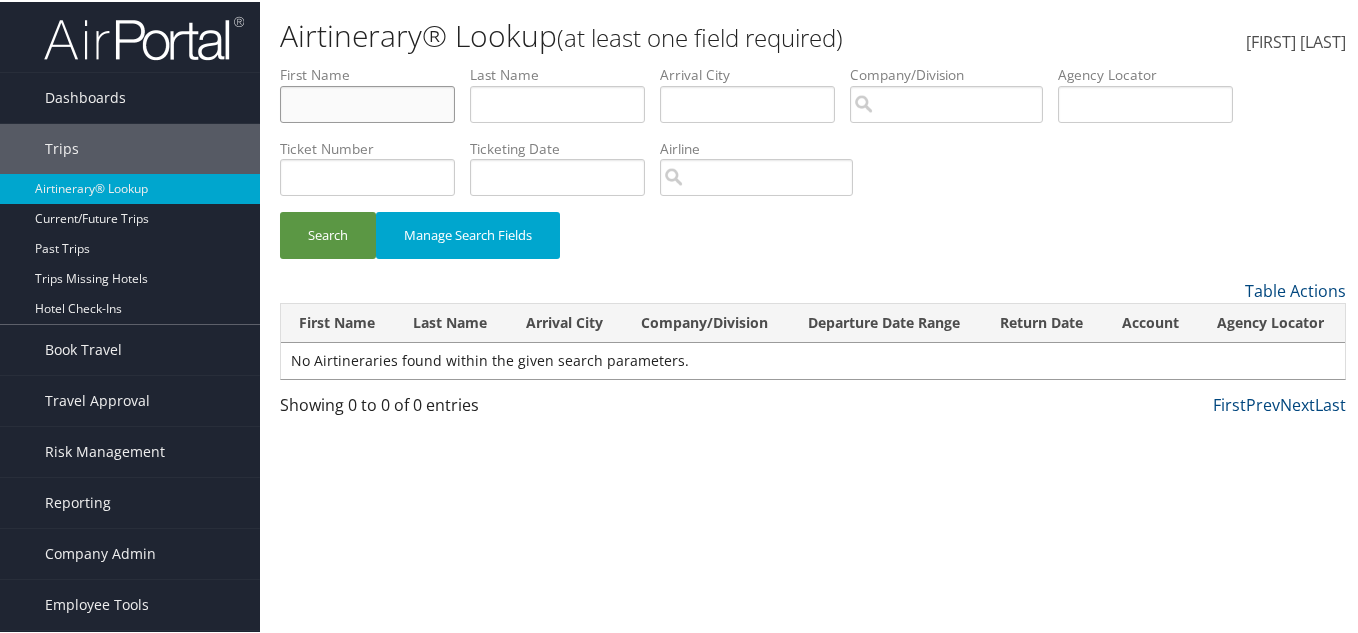 click at bounding box center (367, 102) 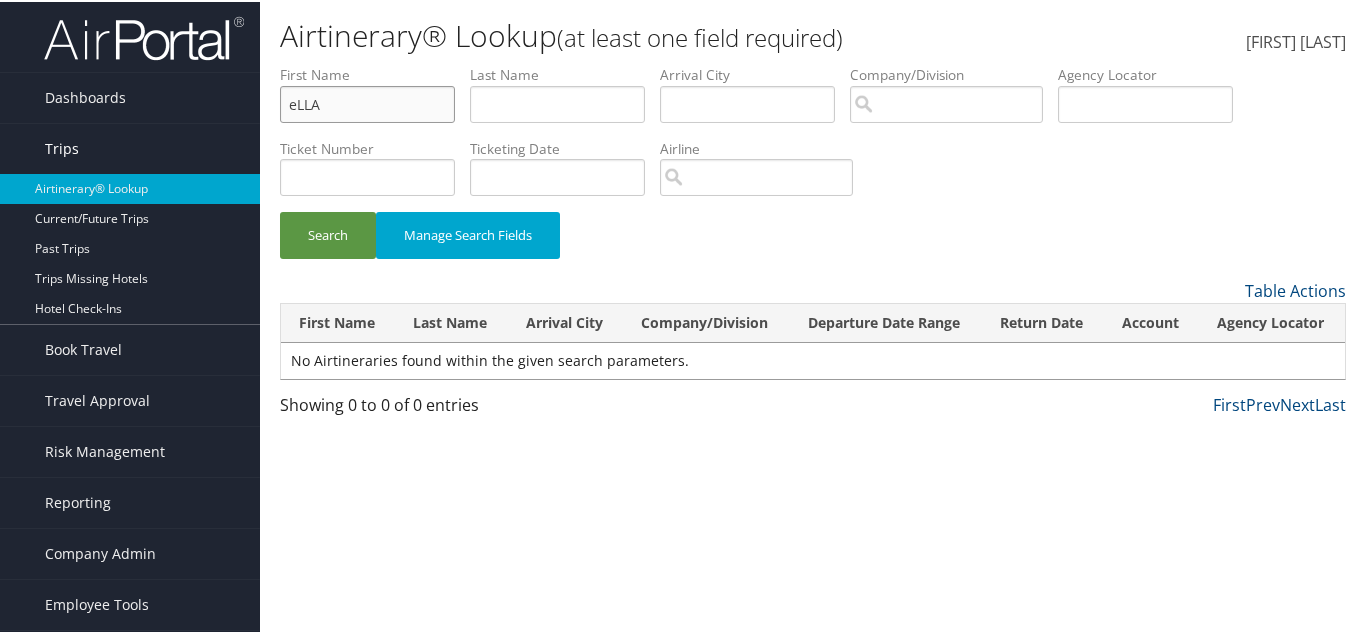 type on "eLLA" 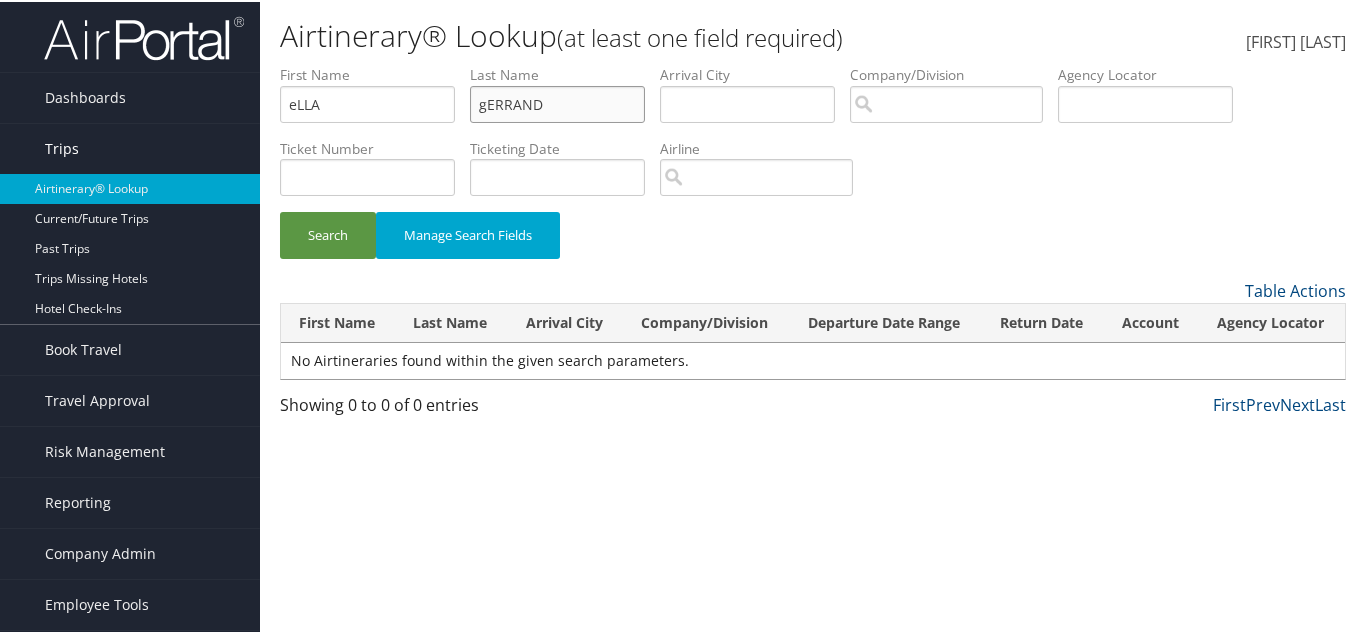 type on "gERRAND" 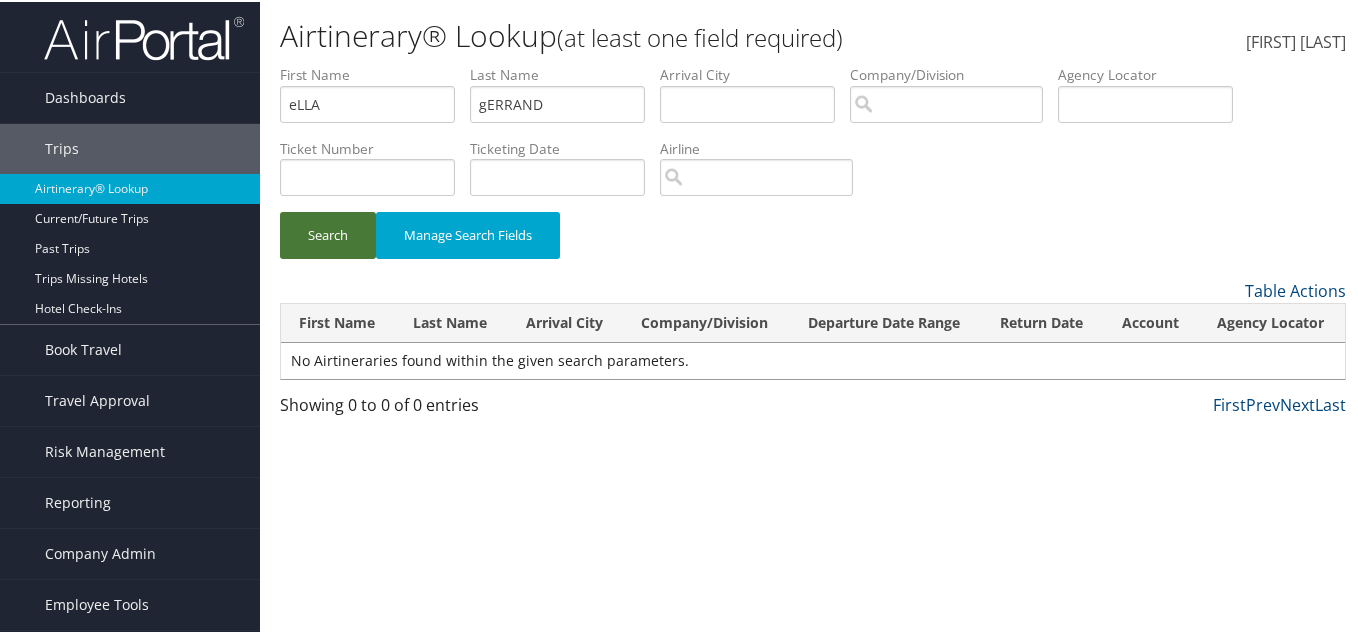 click on "Search" at bounding box center (328, 233) 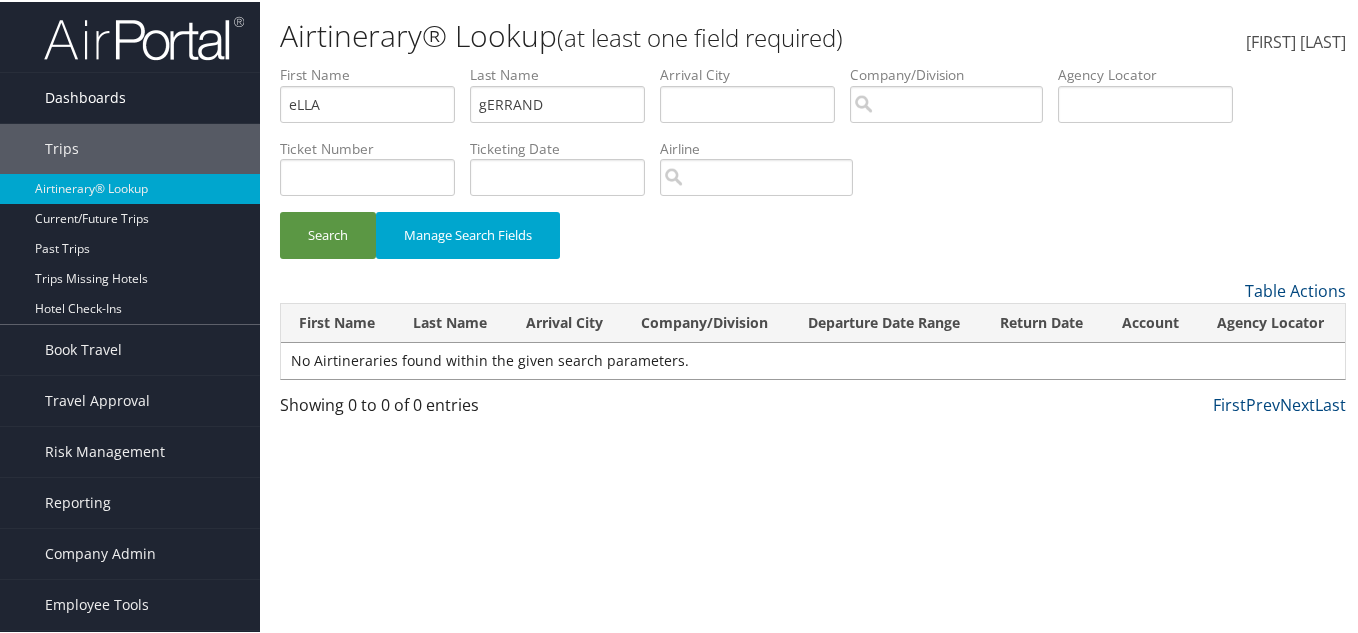 click on "Dashboards" at bounding box center [85, 96] 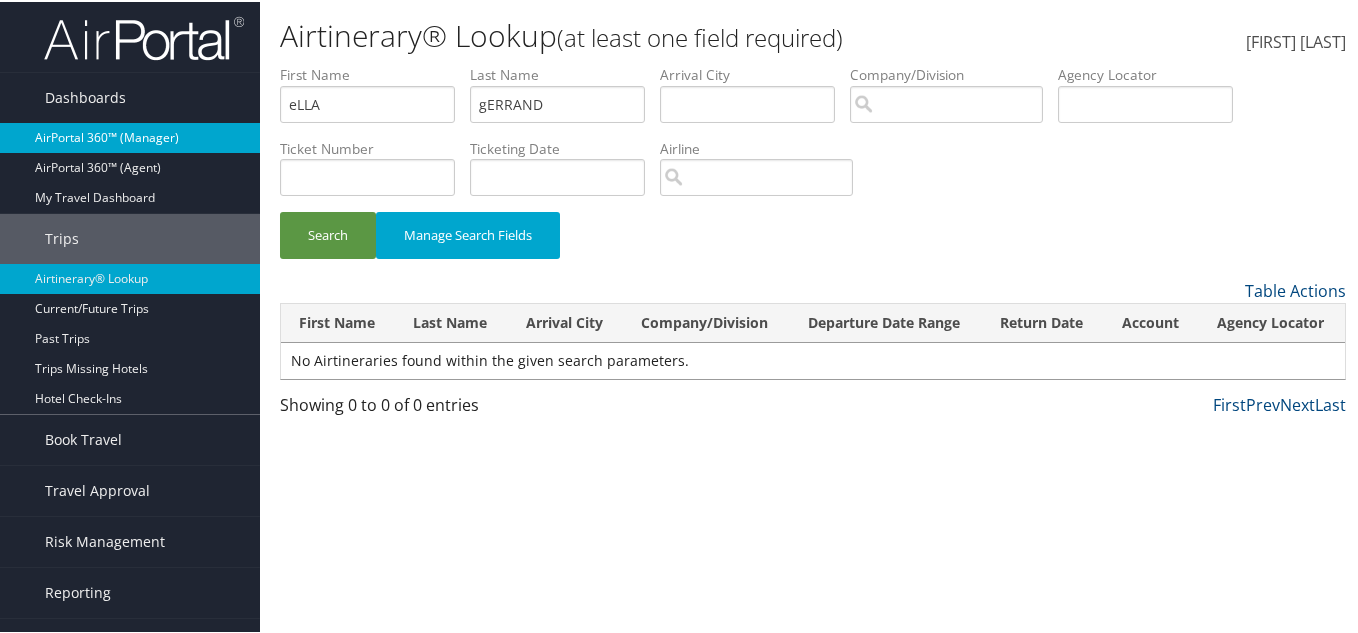 click on "AirPortal 360™ (Manager)" at bounding box center (130, 136) 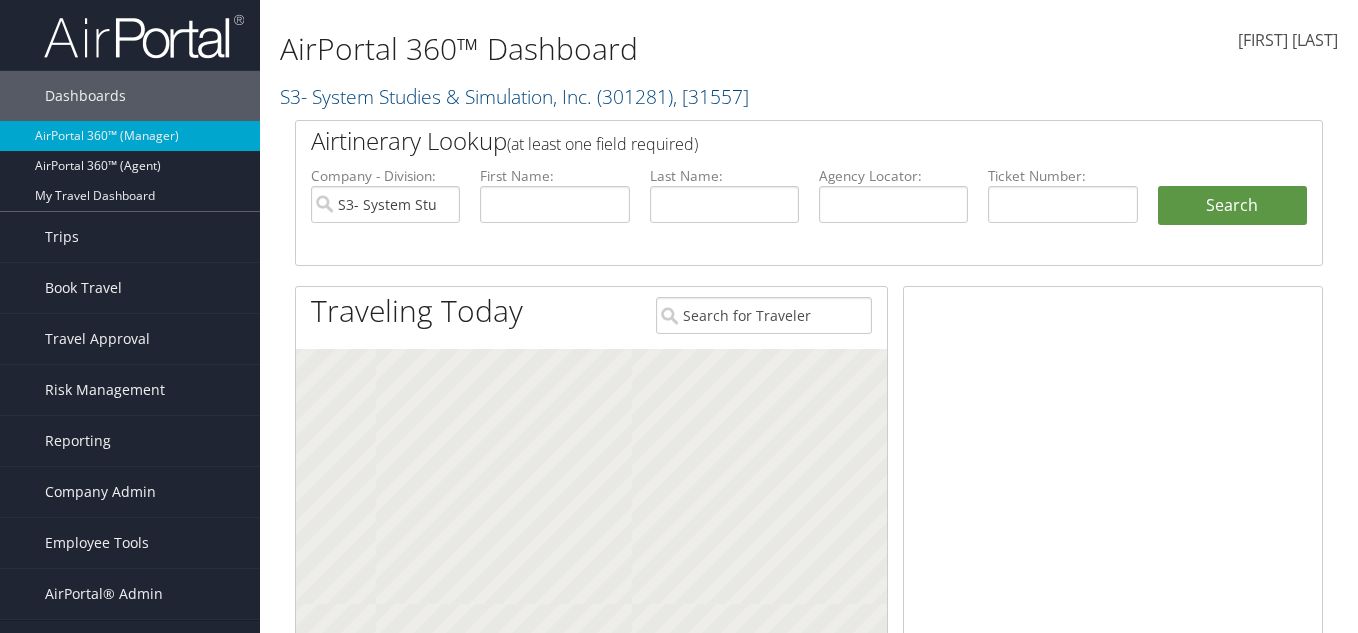 scroll, scrollTop: 0, scrollLeft: 0, axis: both 